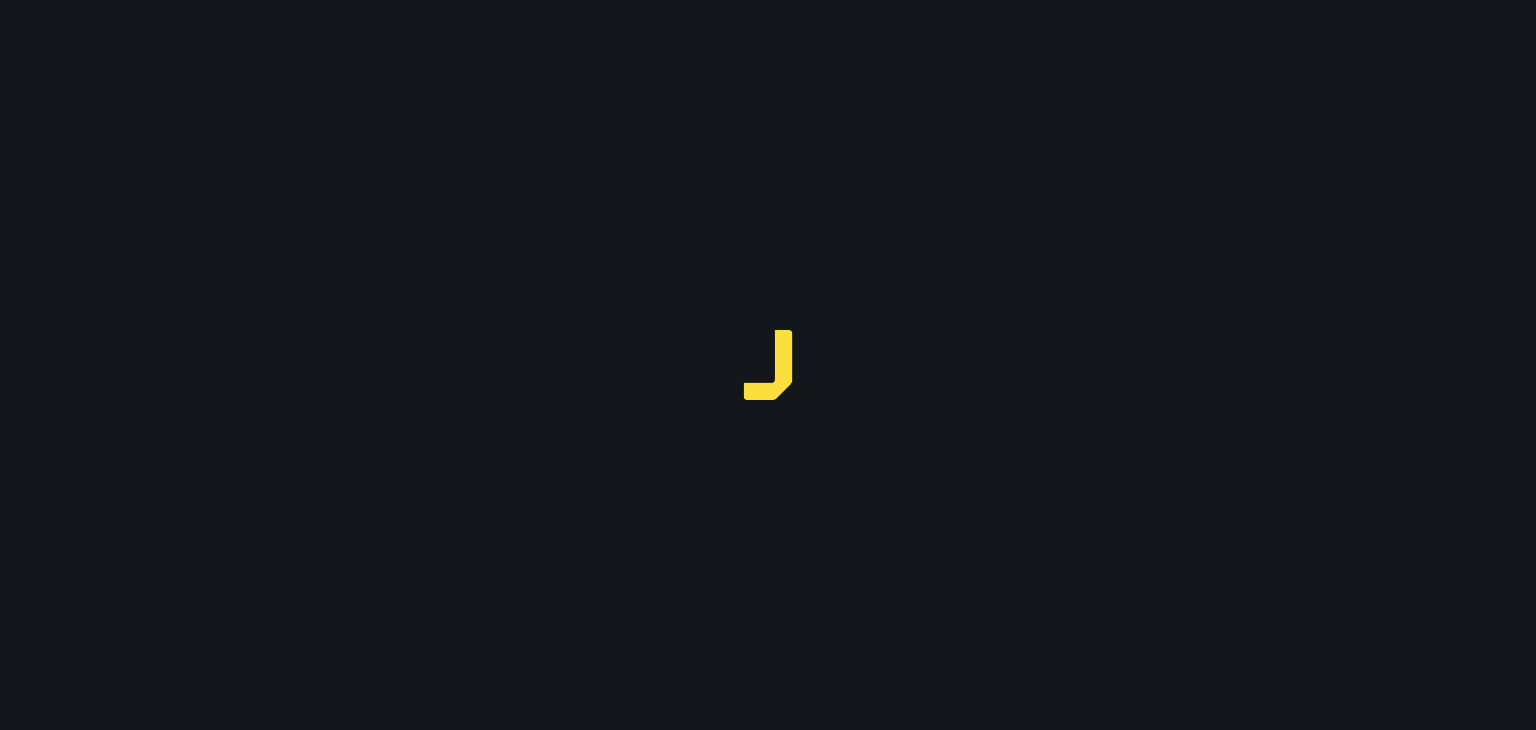 scroll, scrollTop: 0, scrollLeft: 0, axis: both 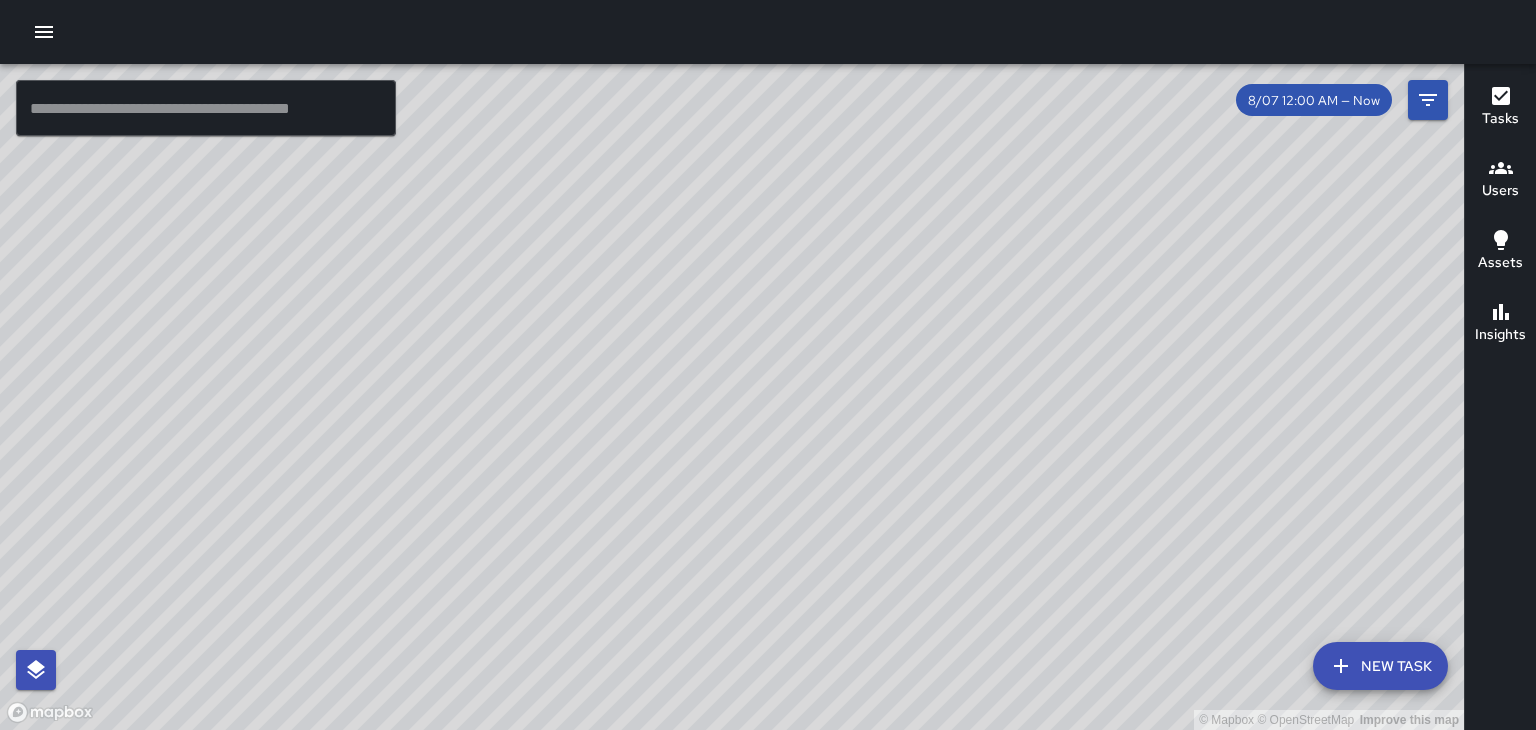 click on "Users" at bounding box center (1500, 191) 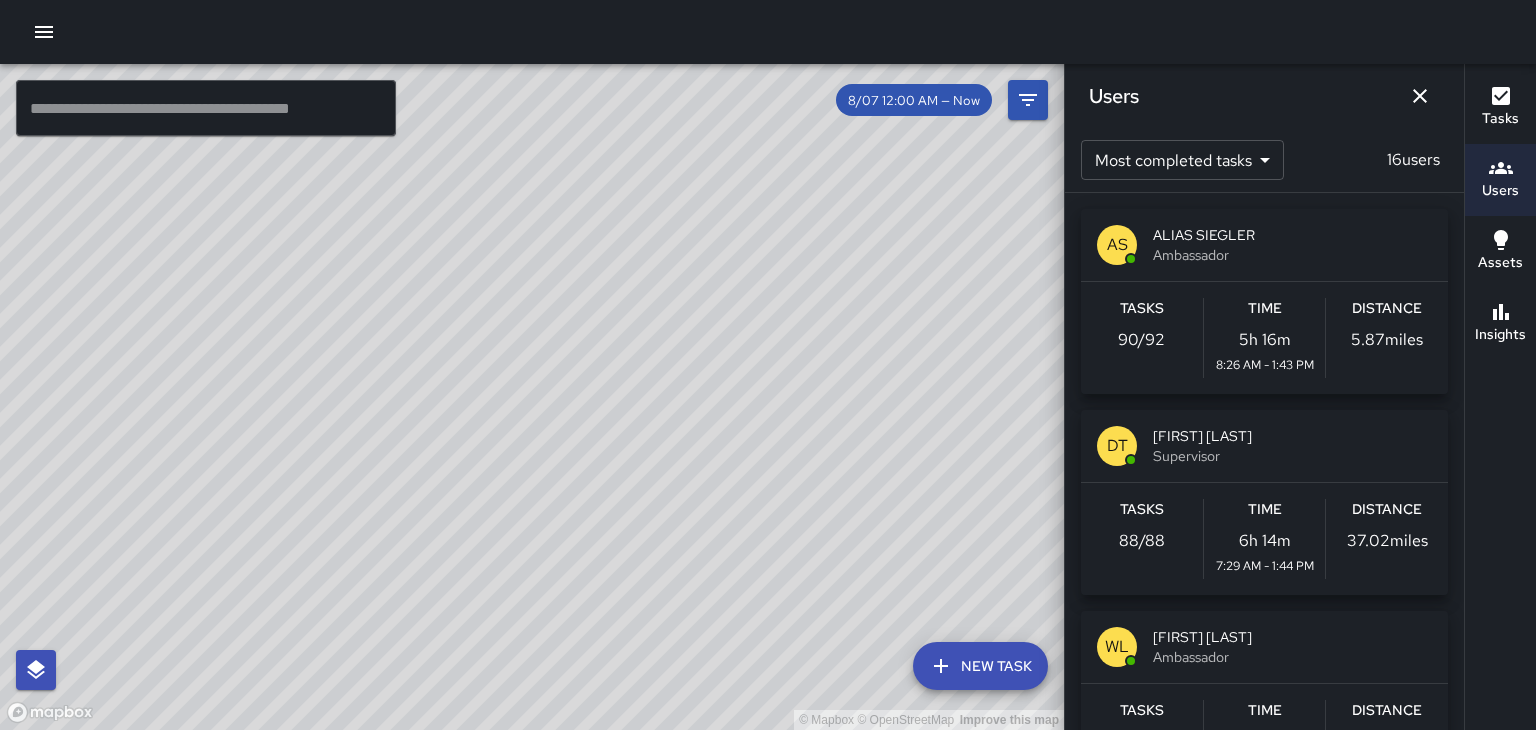 click on "Supervisor" at bounding box center (1292, 456) 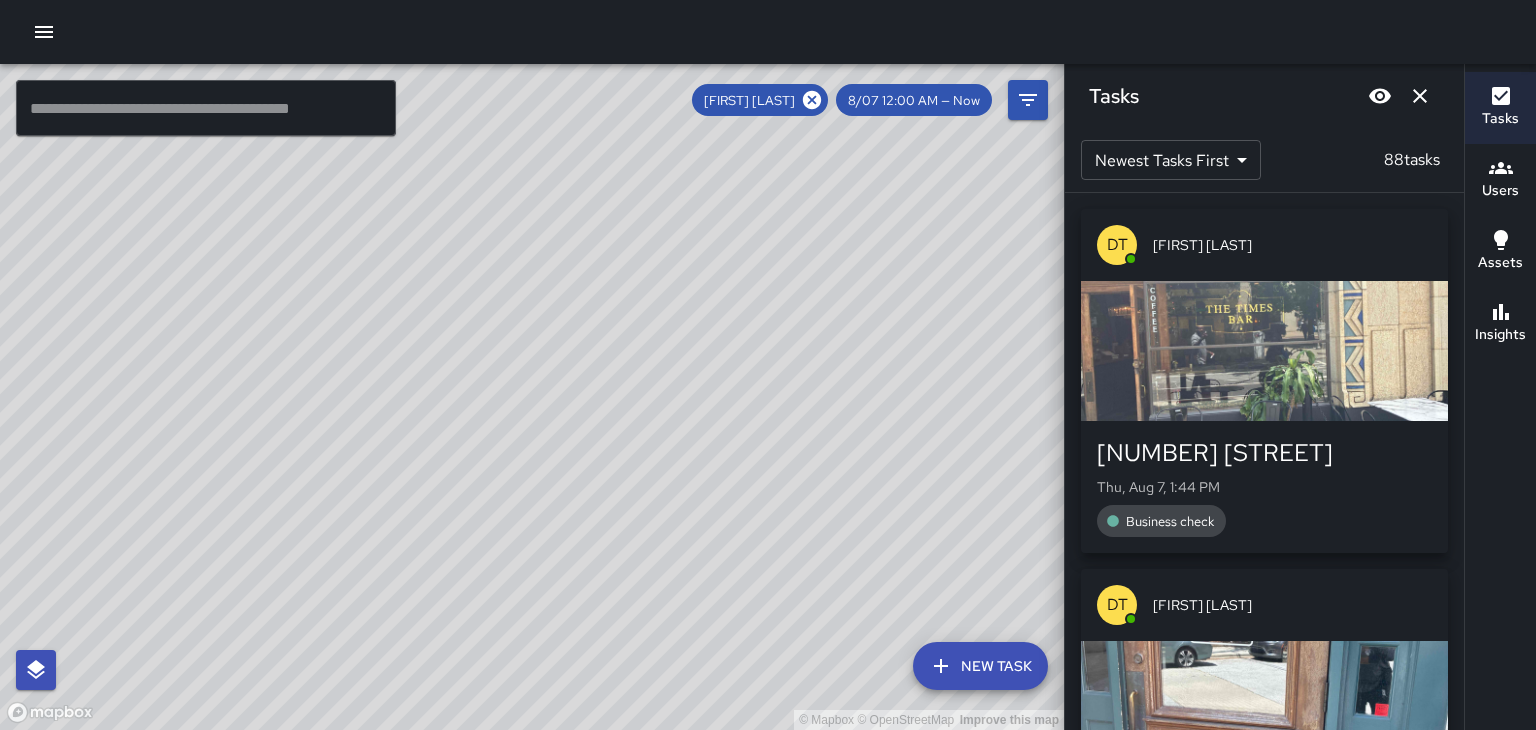 click at bounding box center [1264, 351] 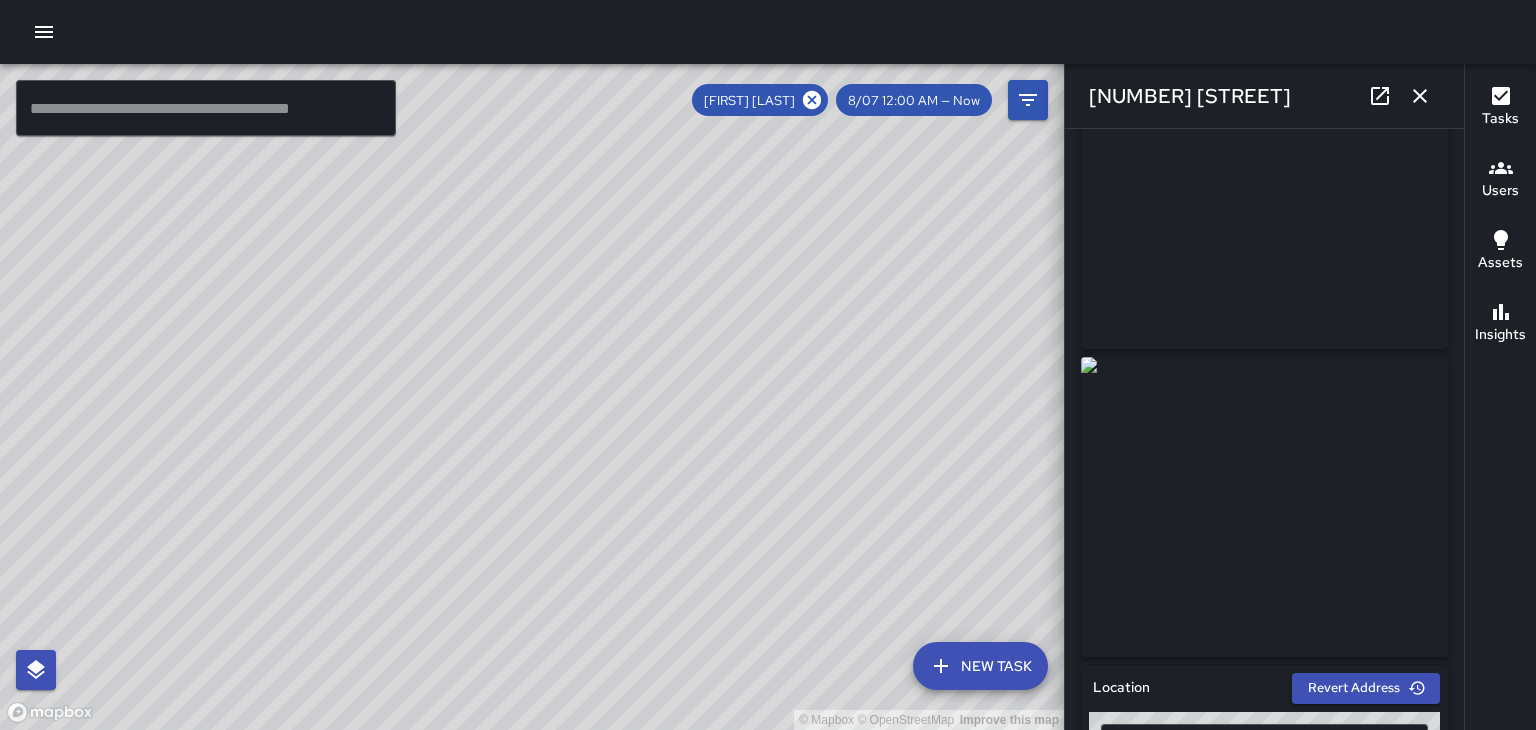 scroll, scrollTop: 0, scrollLeft: 0, axis: both 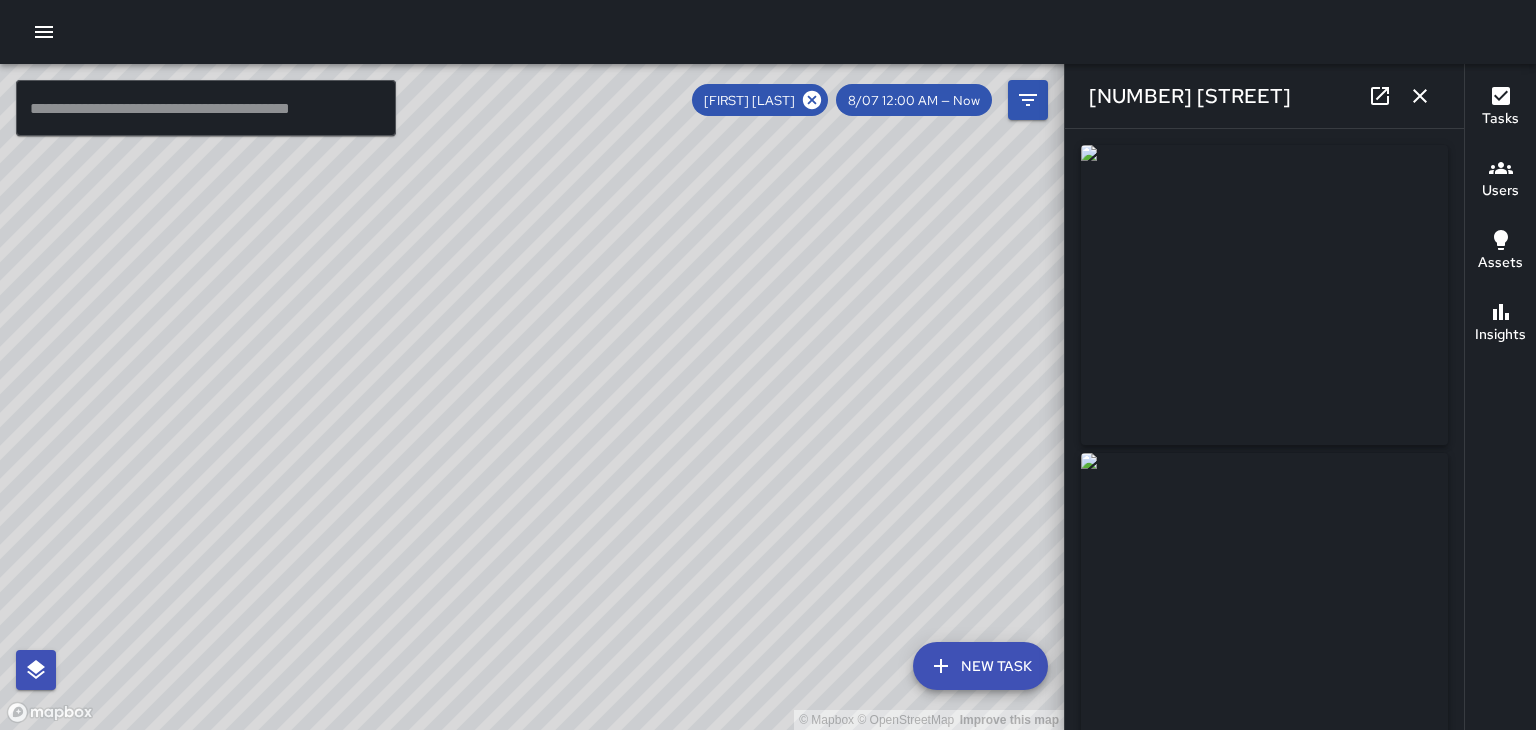 click 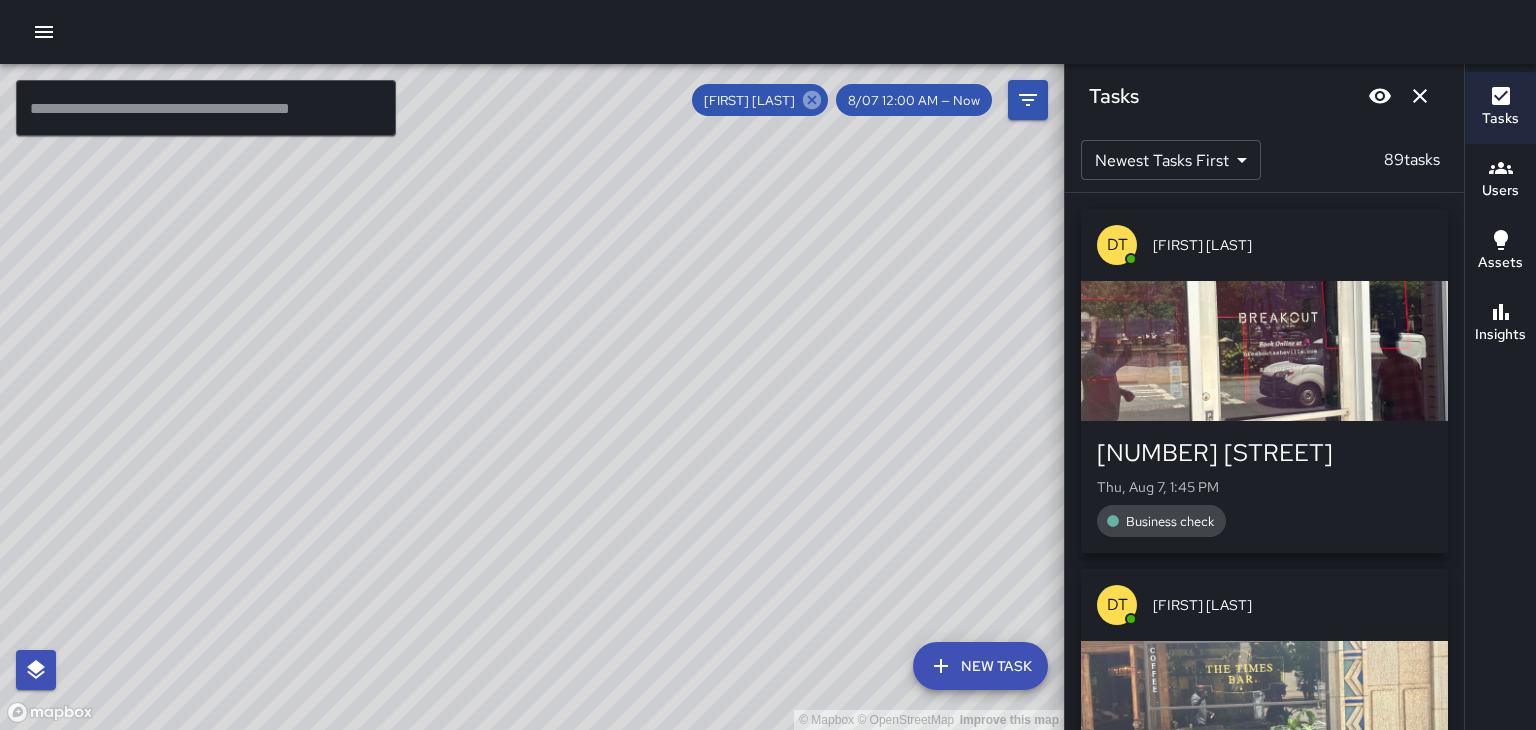 click 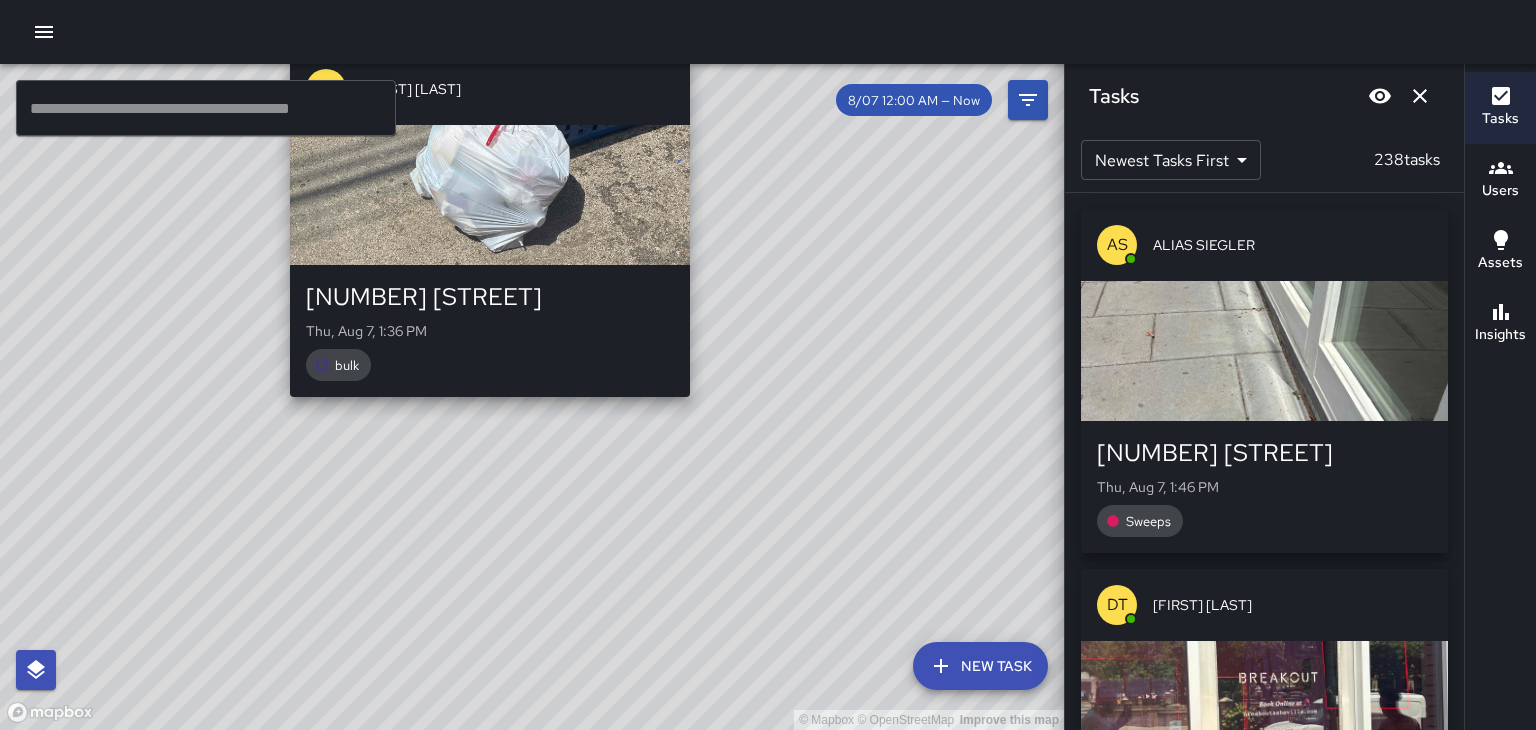 click on "© Mapbox   © OpenStreetMap   Improve this map WL [FIRST] [LAST] [NUMBER] [STREET] Thu, Aug 7, 1:36 PM bulk" at bounding box center (532, 397) 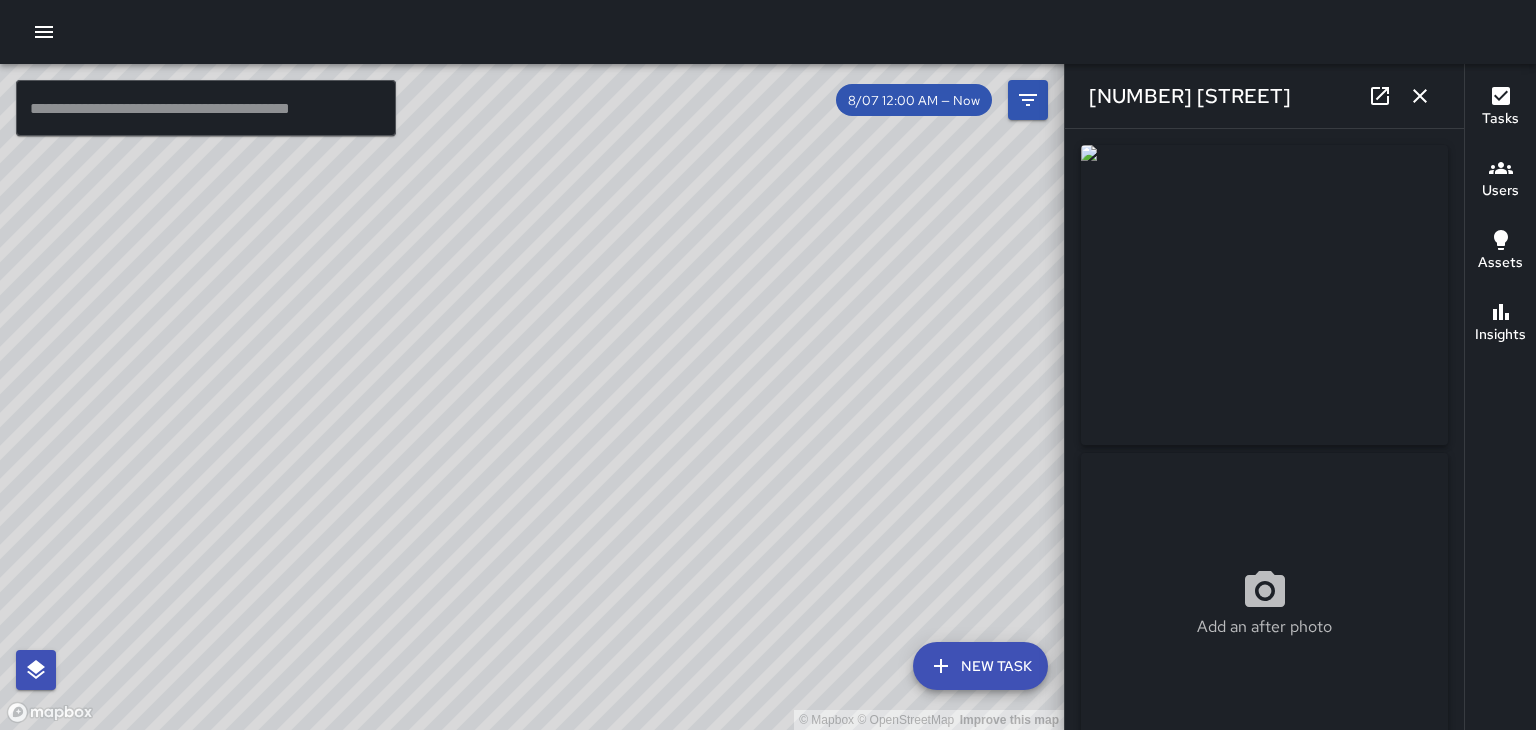 type on "**********" 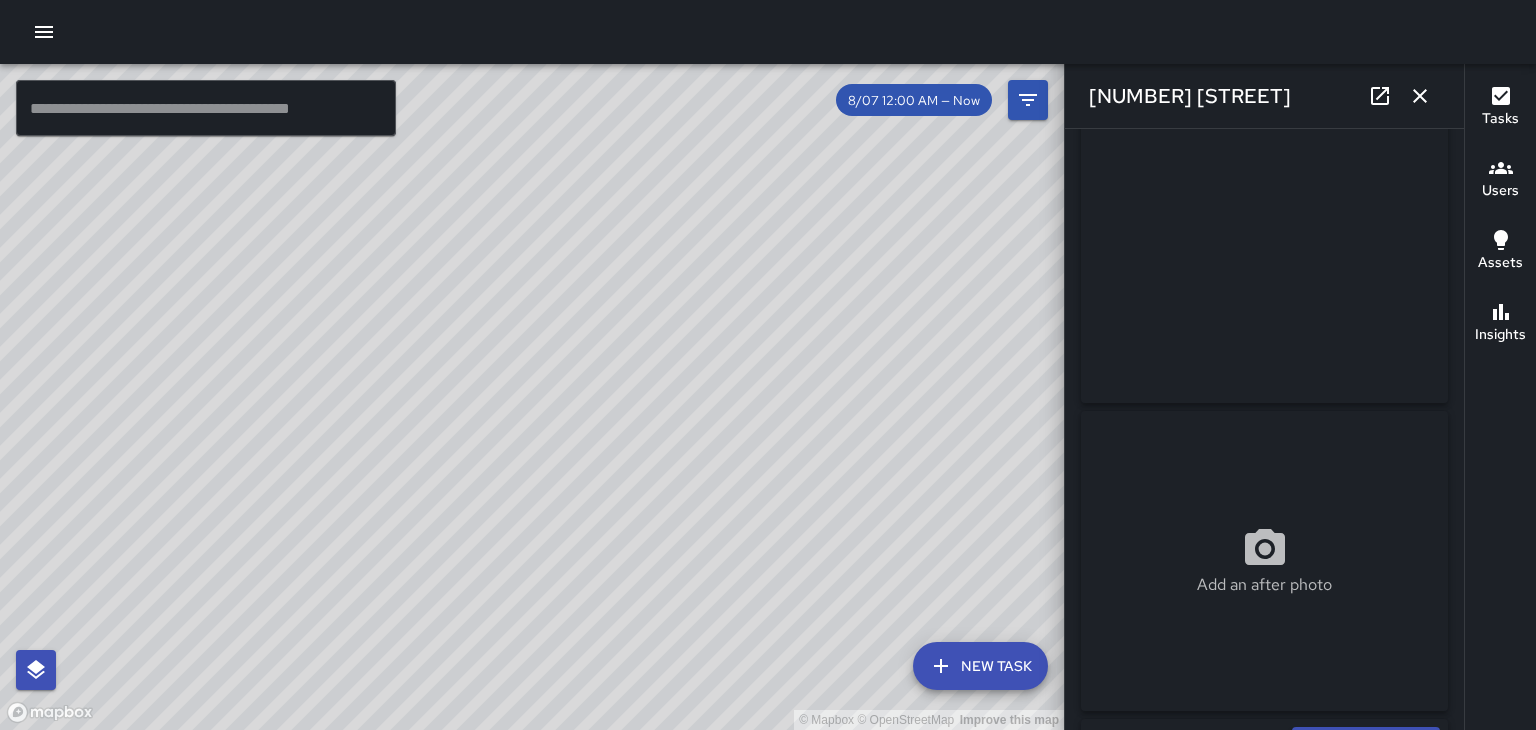 scroll, scrollTop: 0, scrollLeft: 0, axis: both 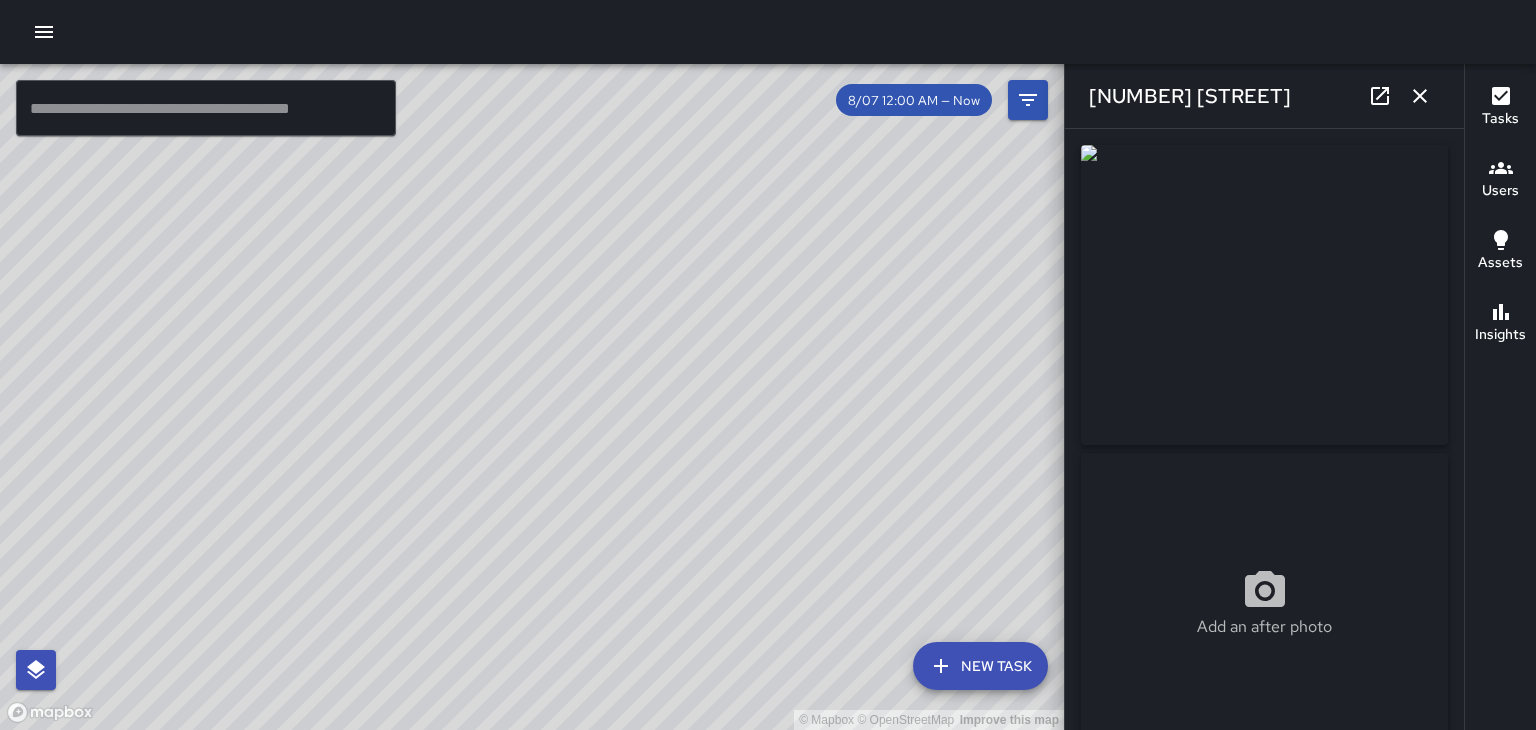 click 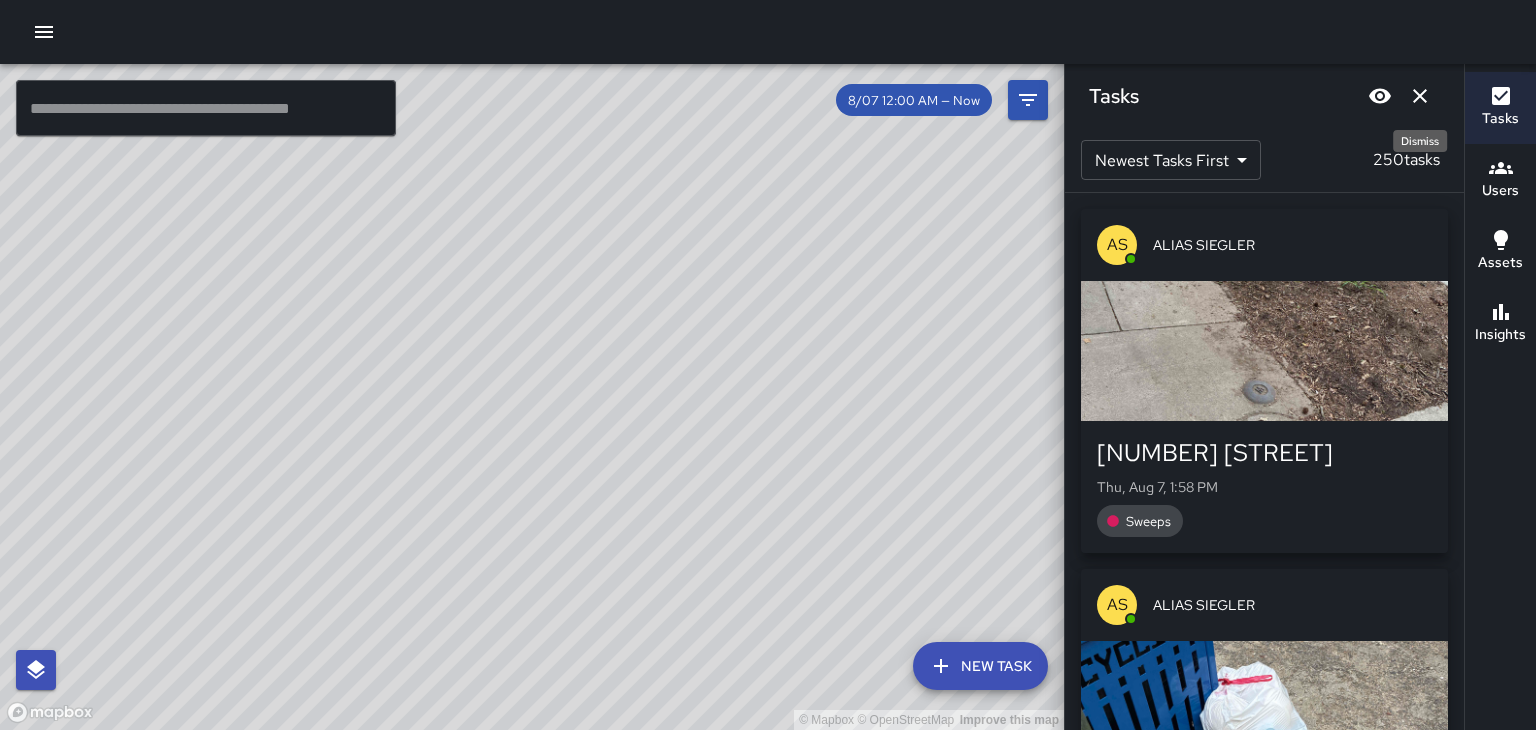 click 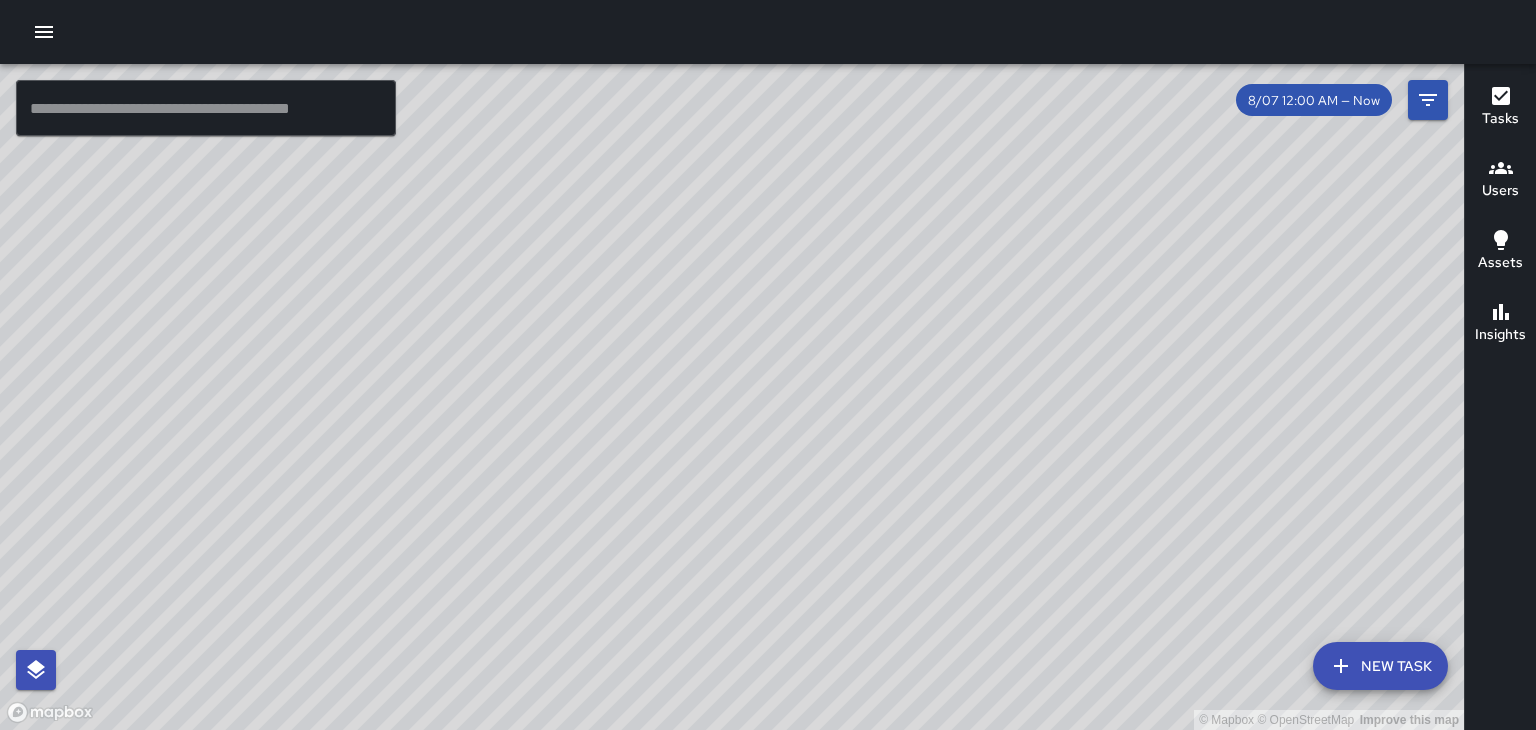 click 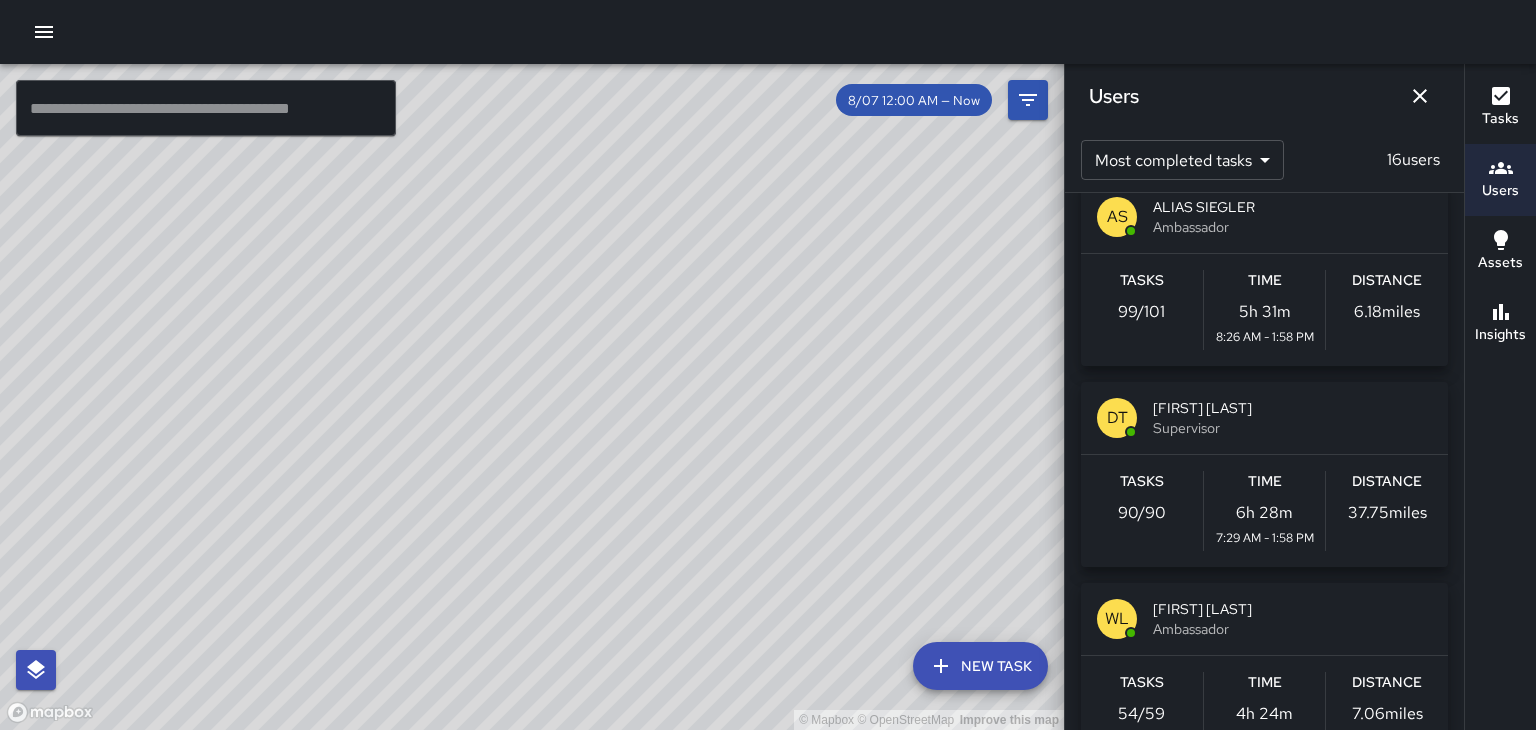 scroll, scrollTop: 0, scrollLeft: 0, axis: both 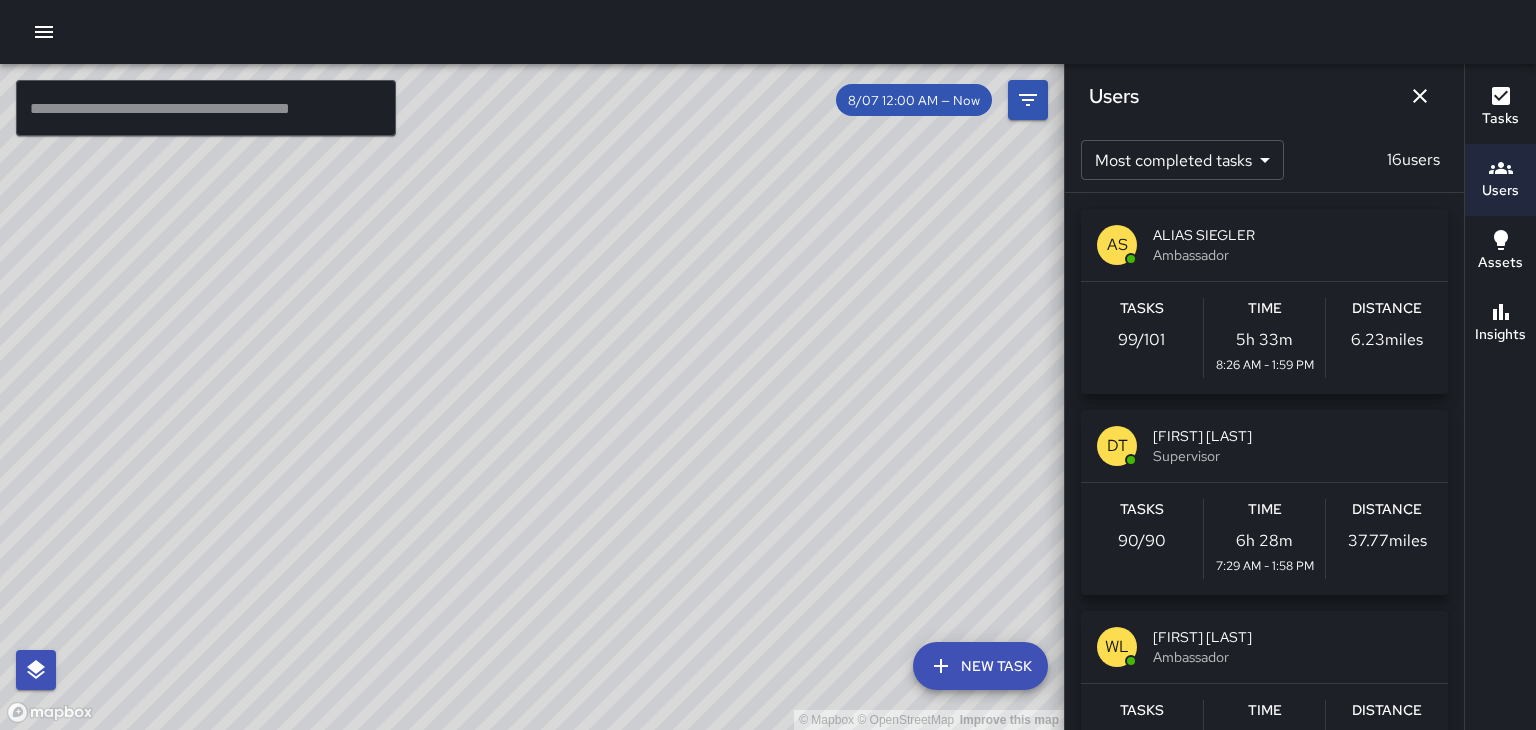 click 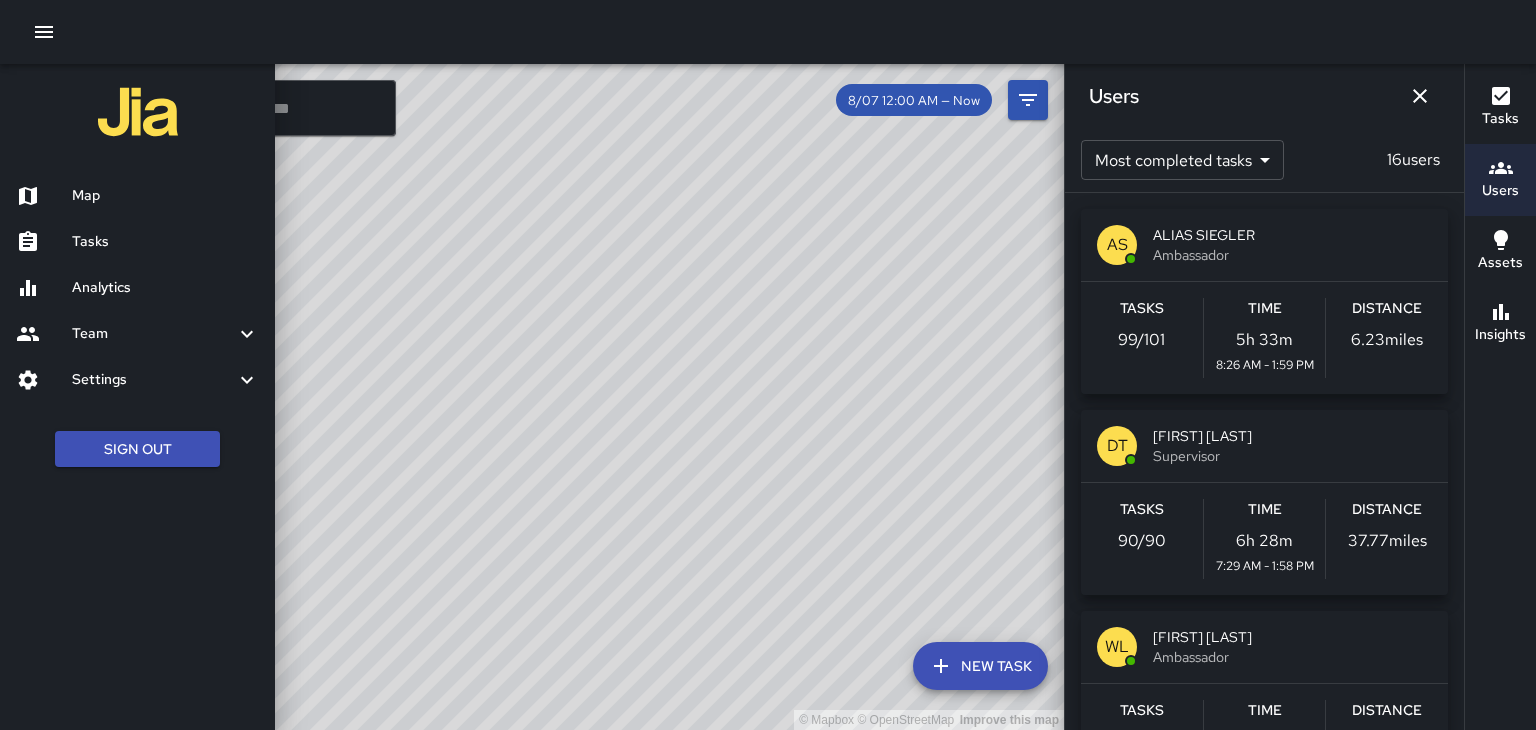 click on "Tasks" at bounding box center [165, 242] 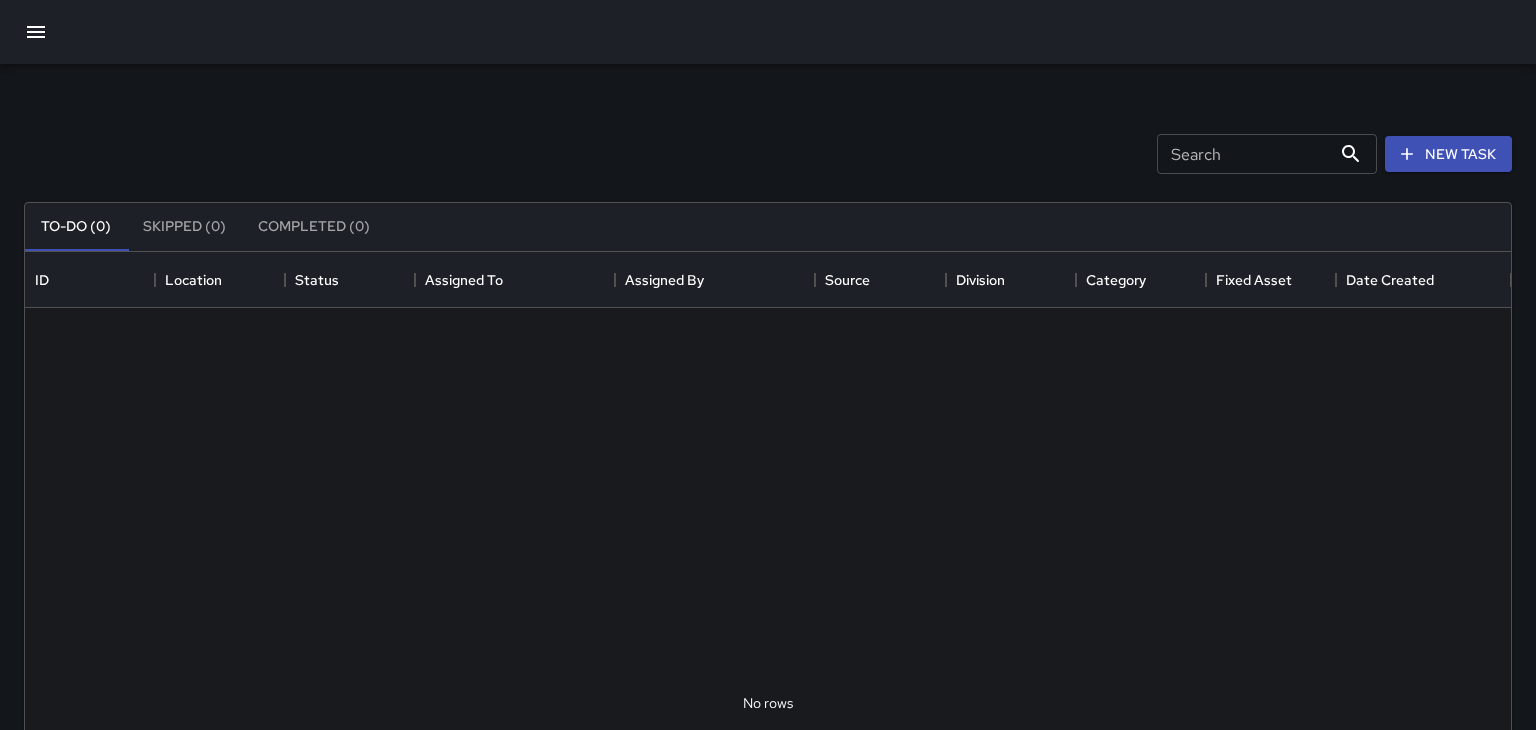 scroll, scrollTop: 0, scrollLeft: 0, axis: both 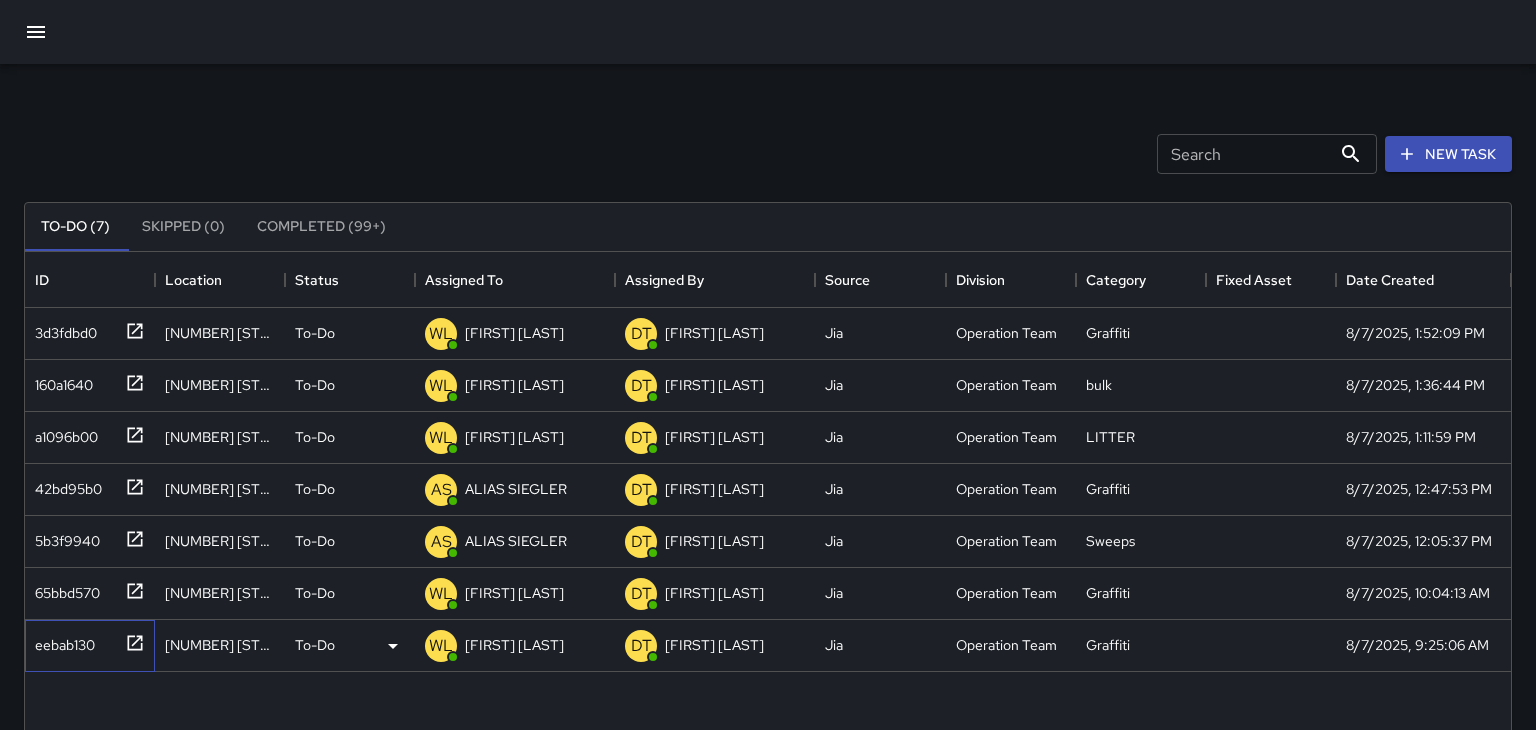 click 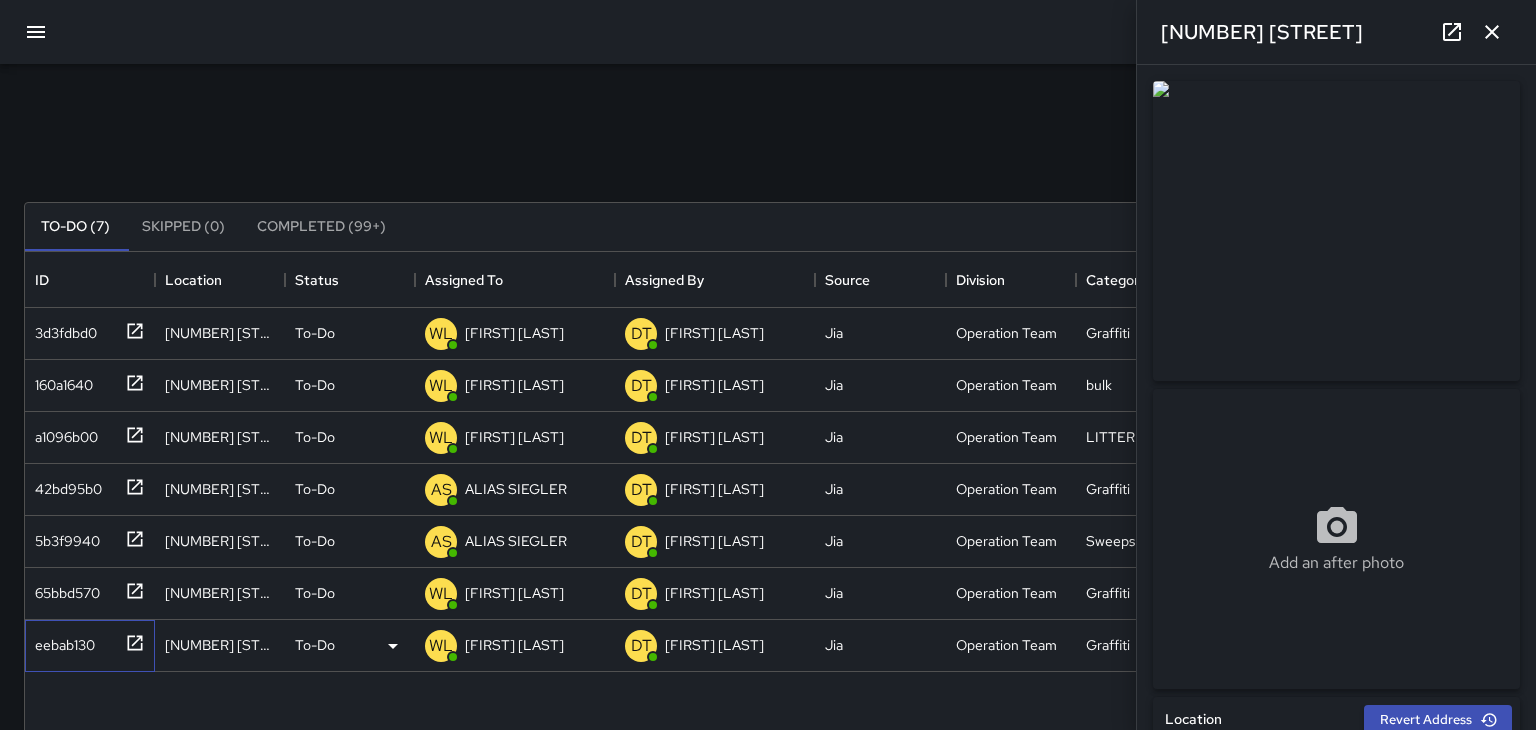 type on "**********" 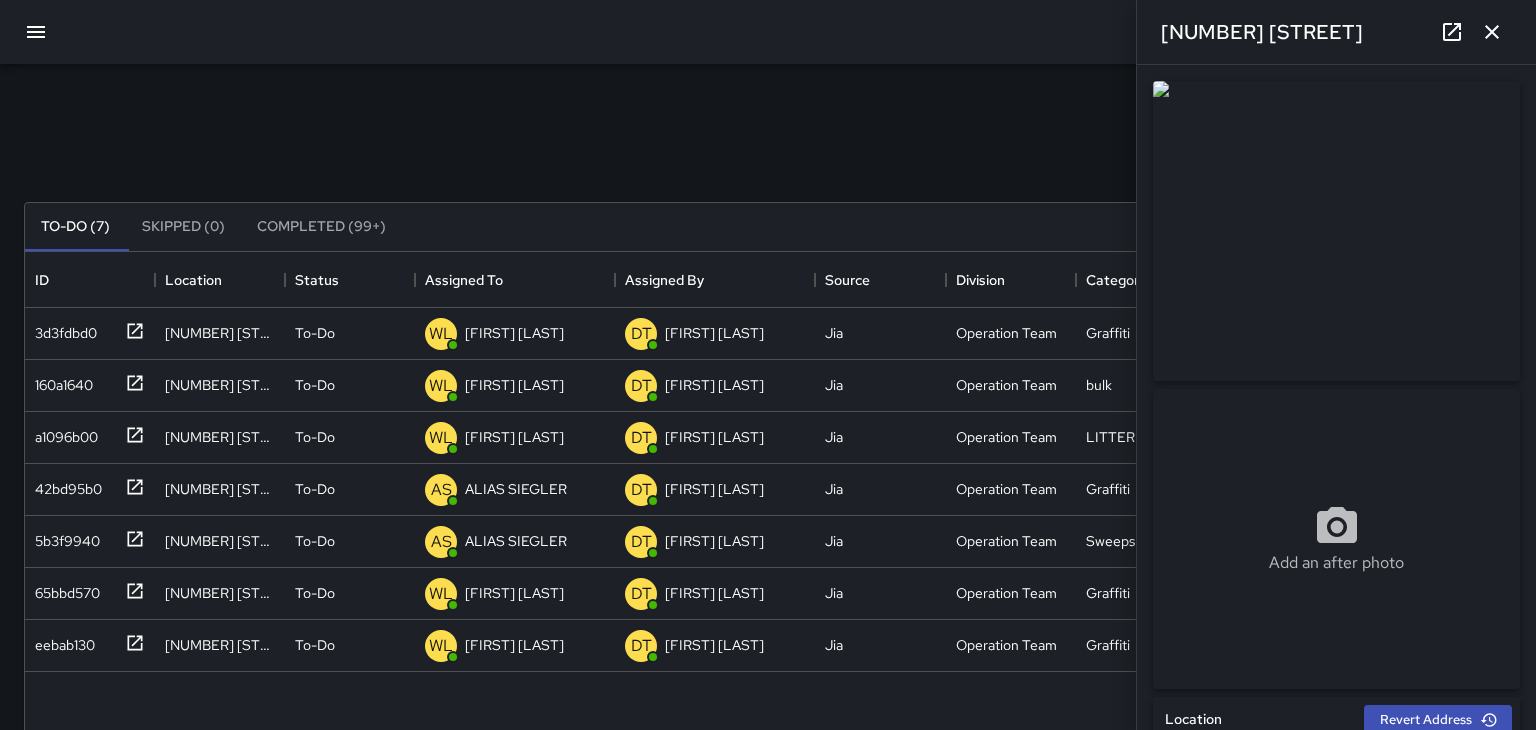 click 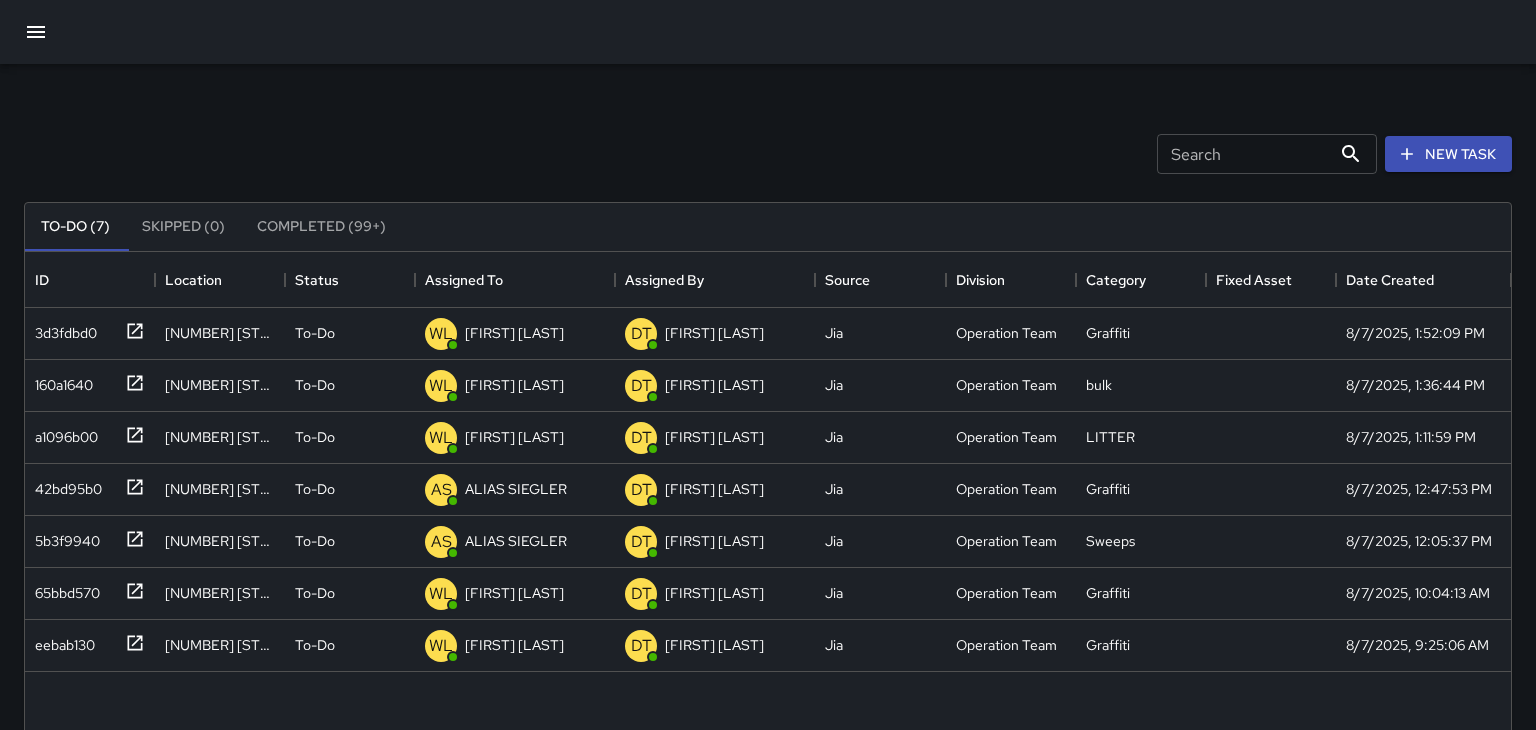 click 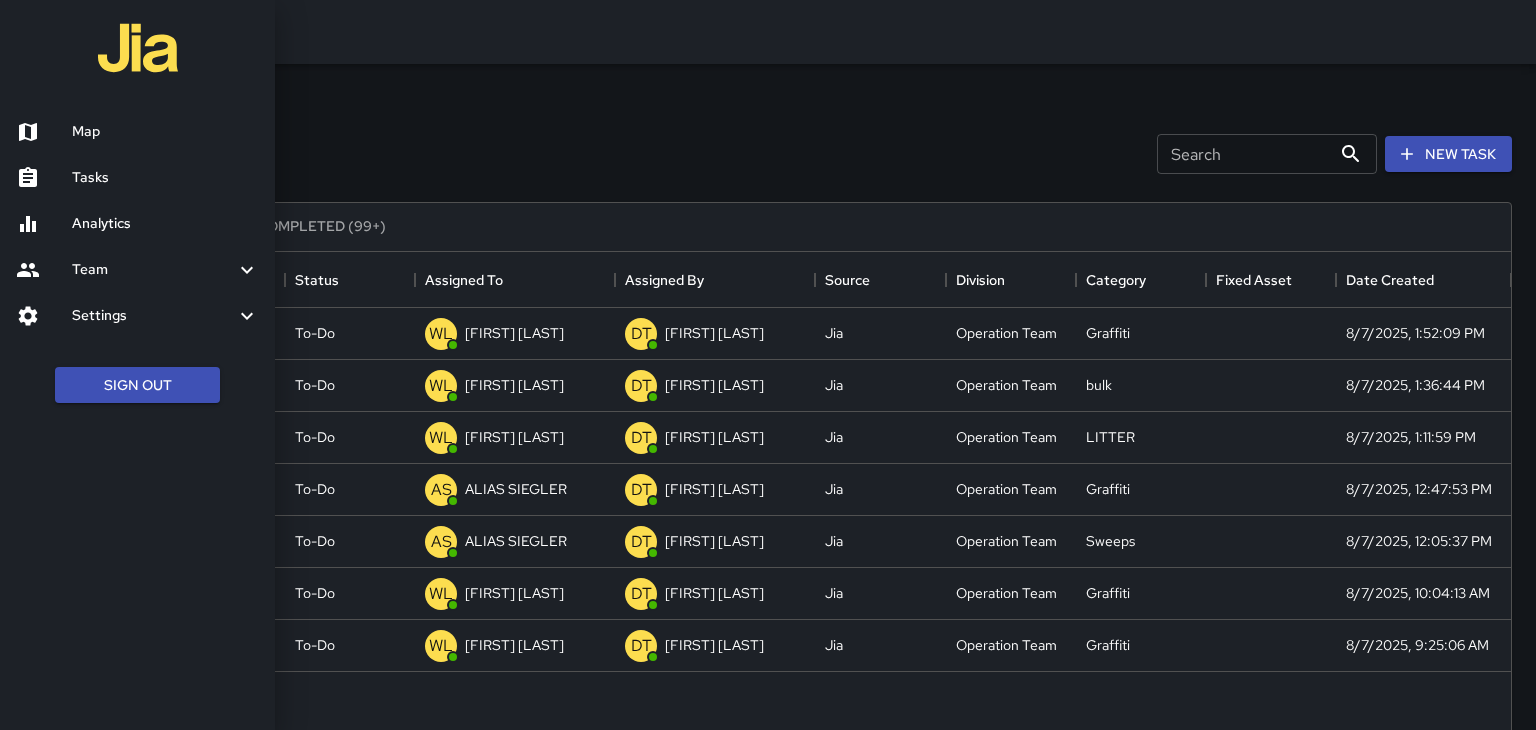 click on "Map" at bounding box center [165, 132] 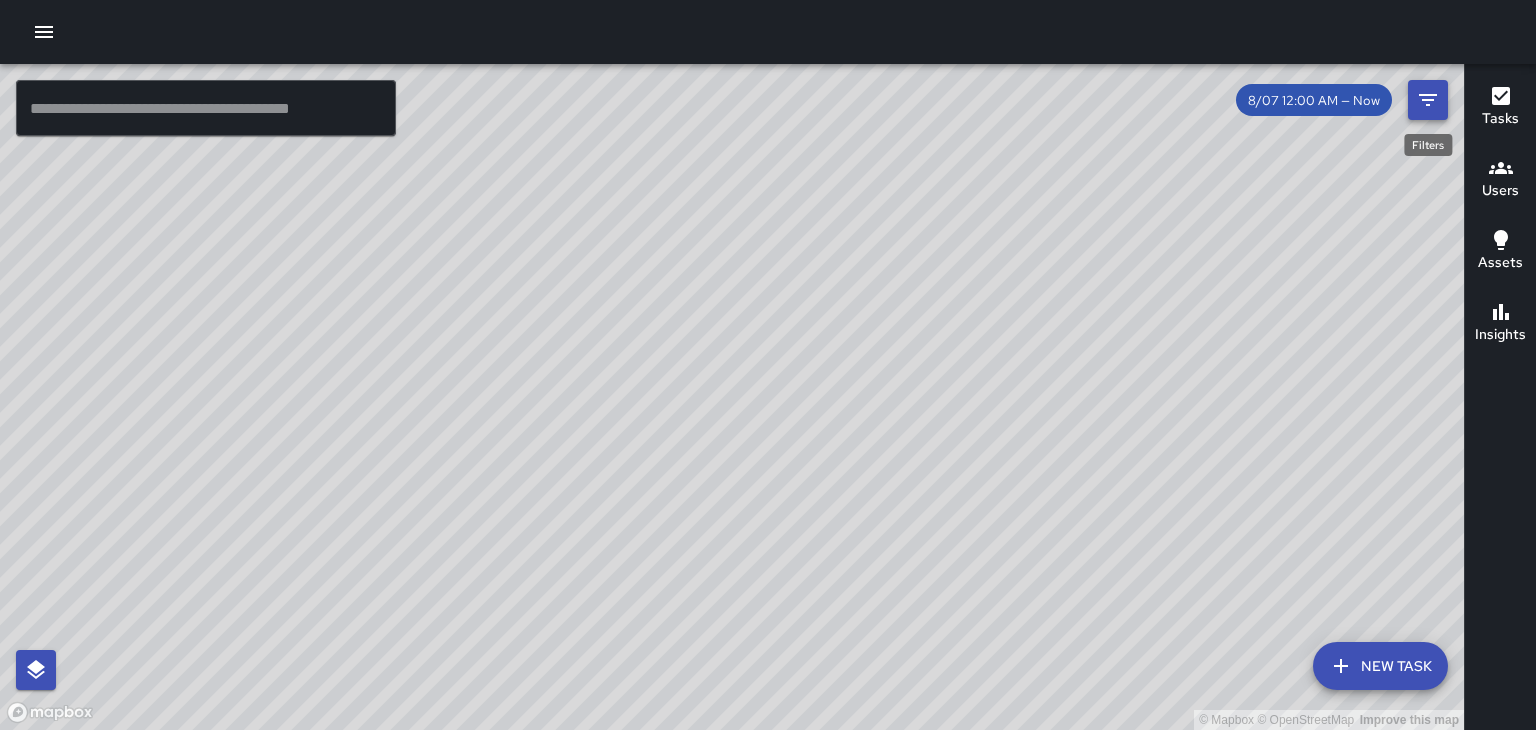 click 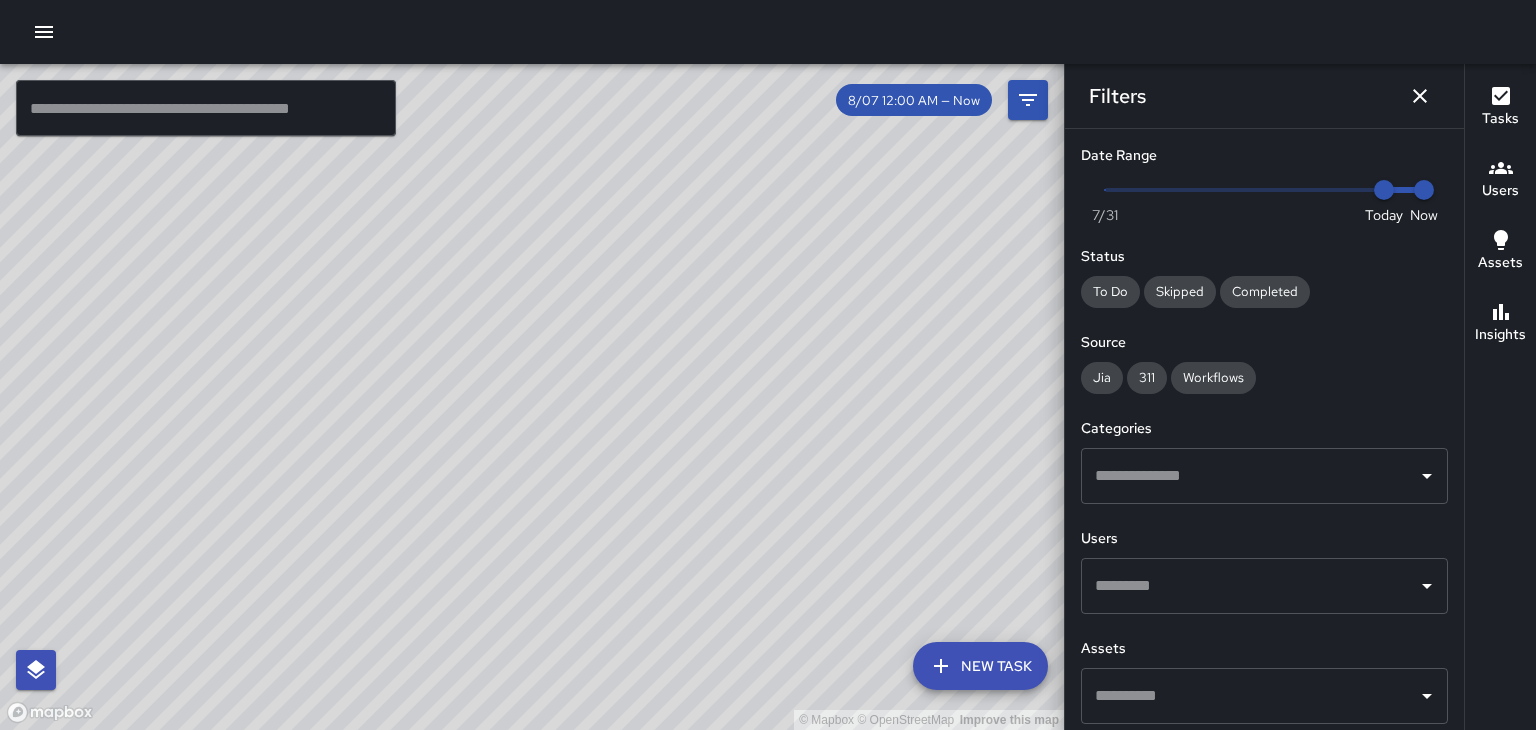 click at bounding box center [1264, 190] 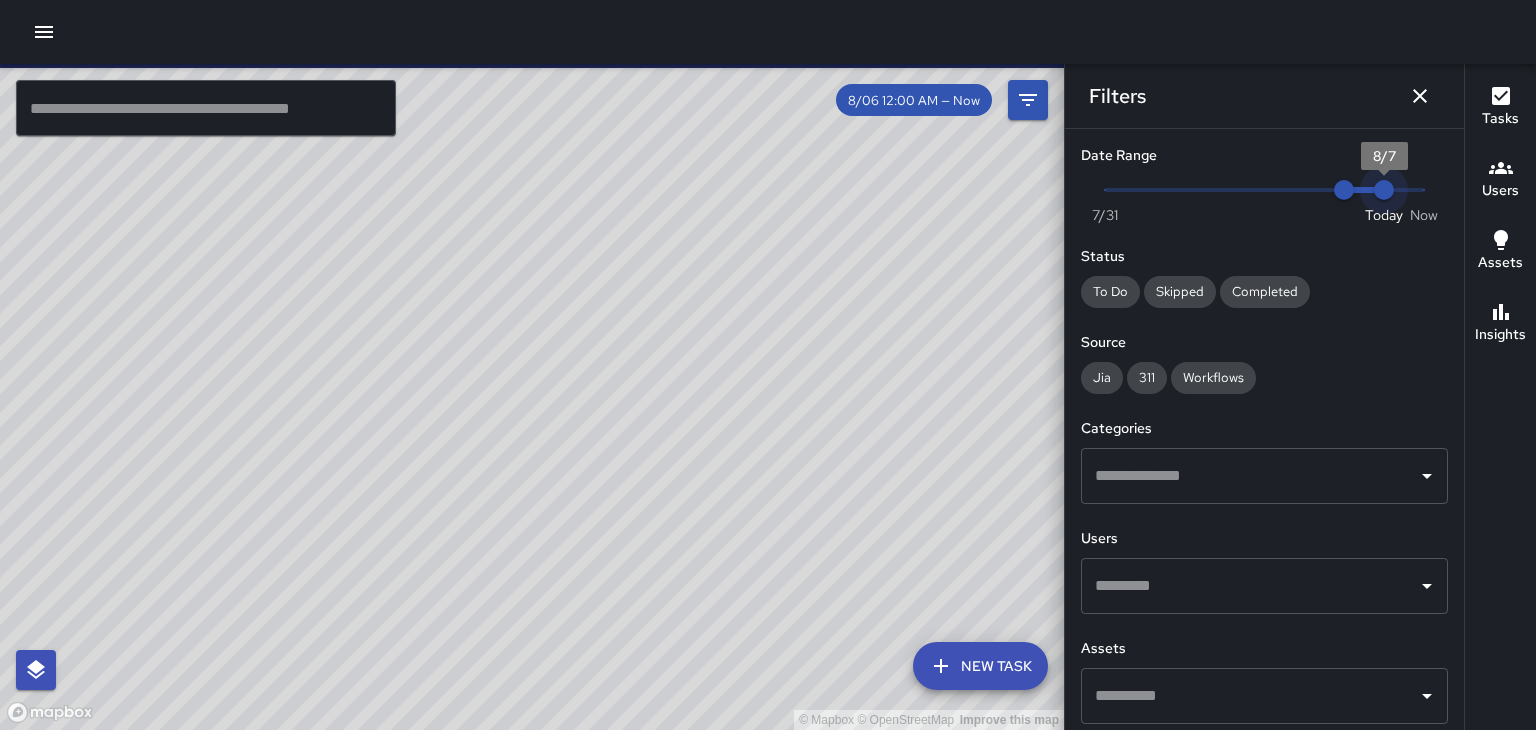 drag, startPoint x: 1425, startPoint y: 199, endPoint x: 1398, endPoint y: 198, distance: 27.018513 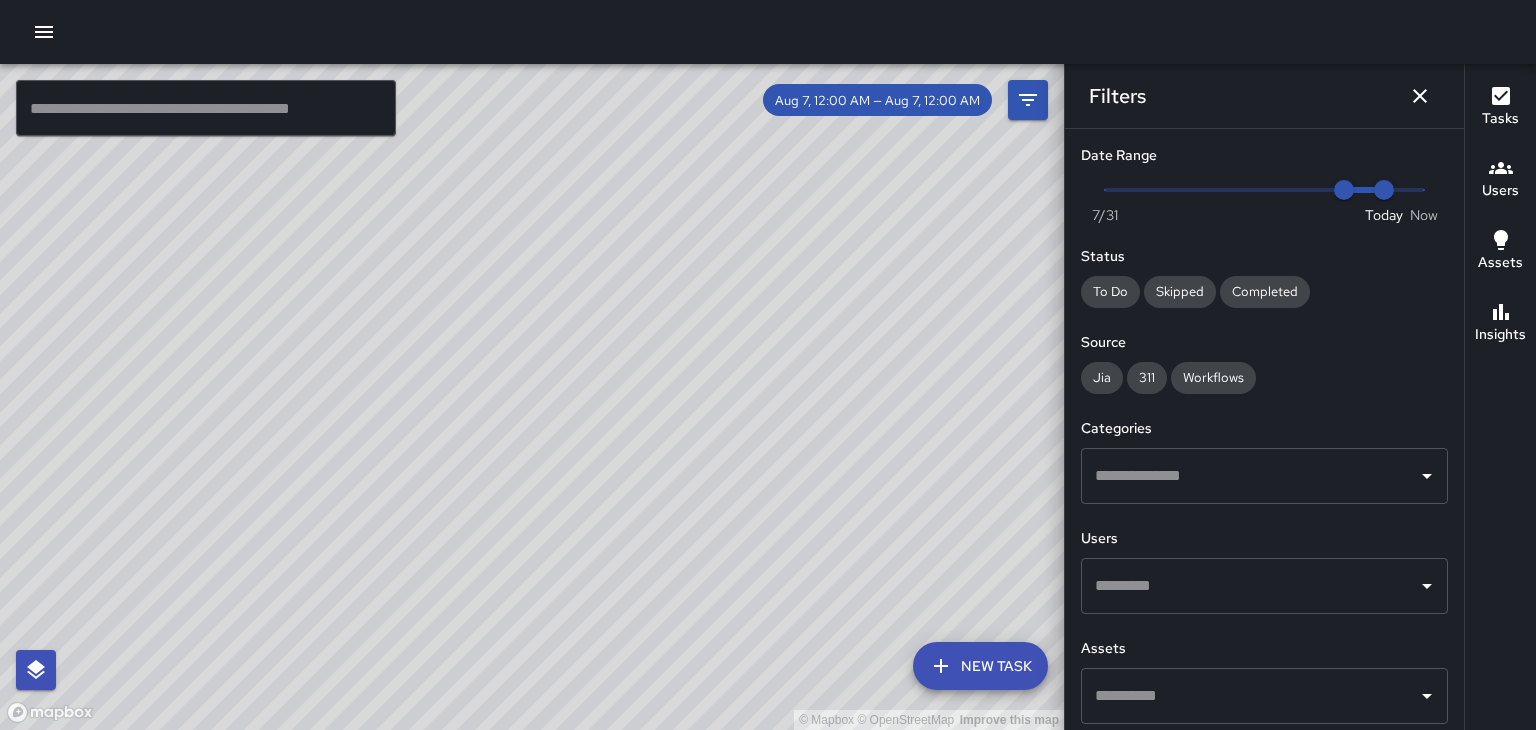 click 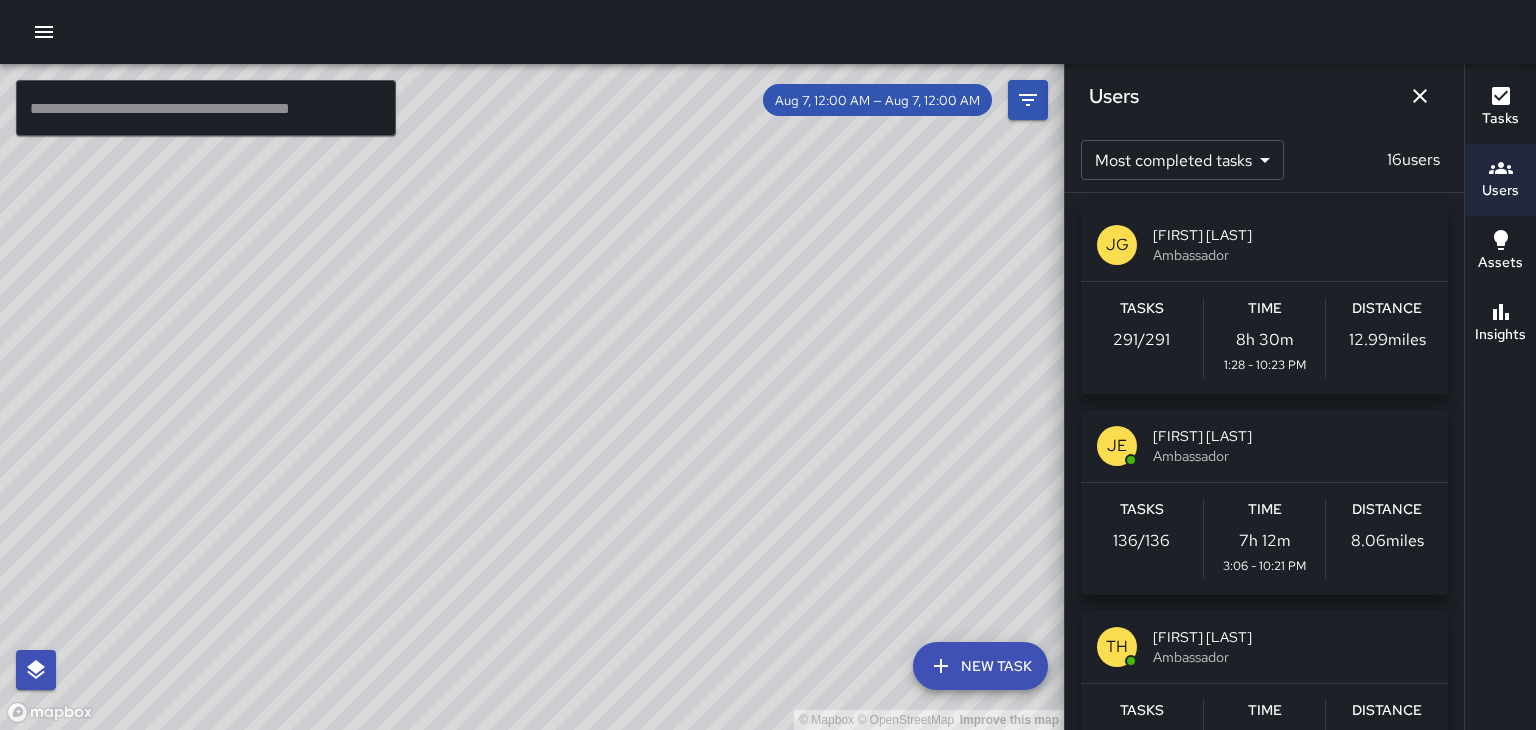 click on "[FIRST] [LAST]" at bounding box center (1292, 436) 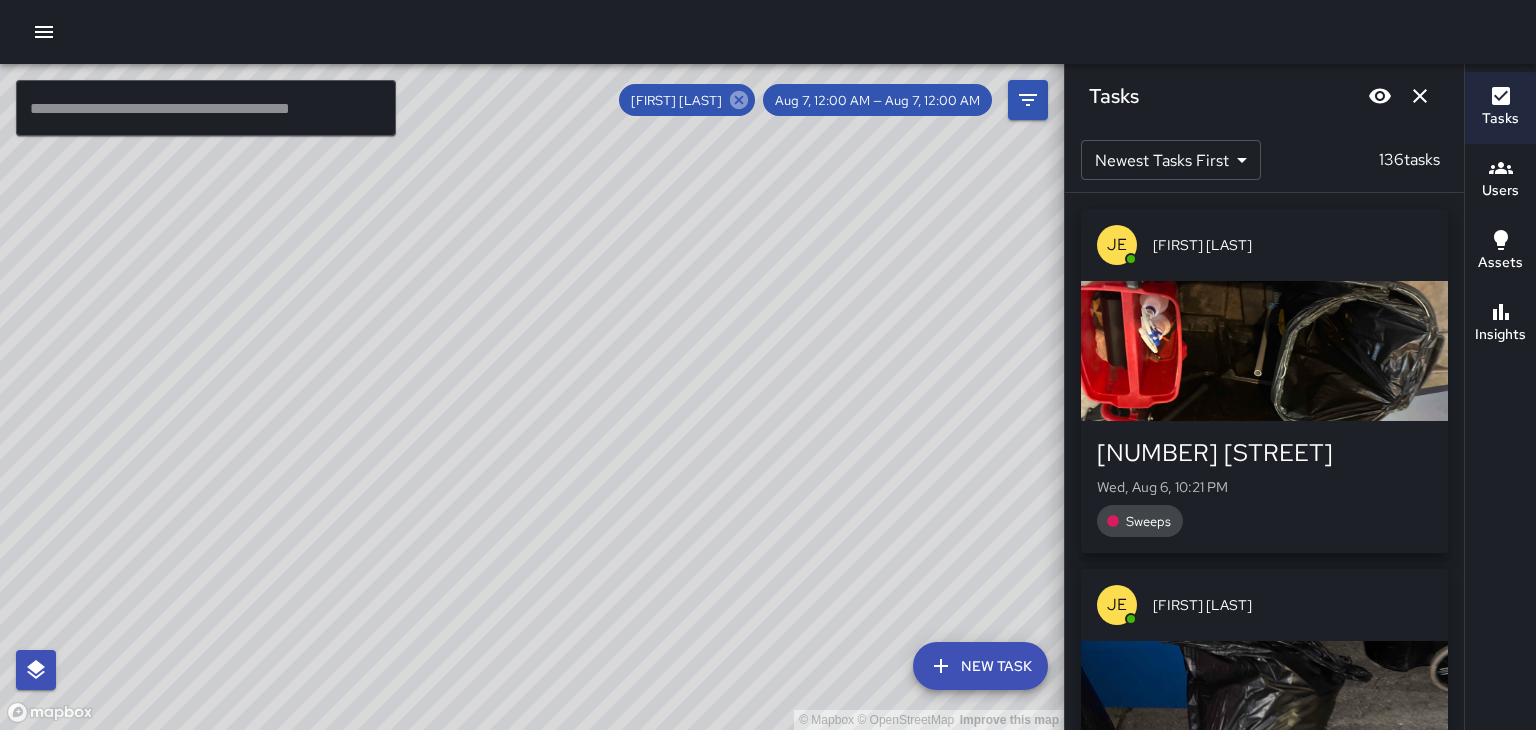 click 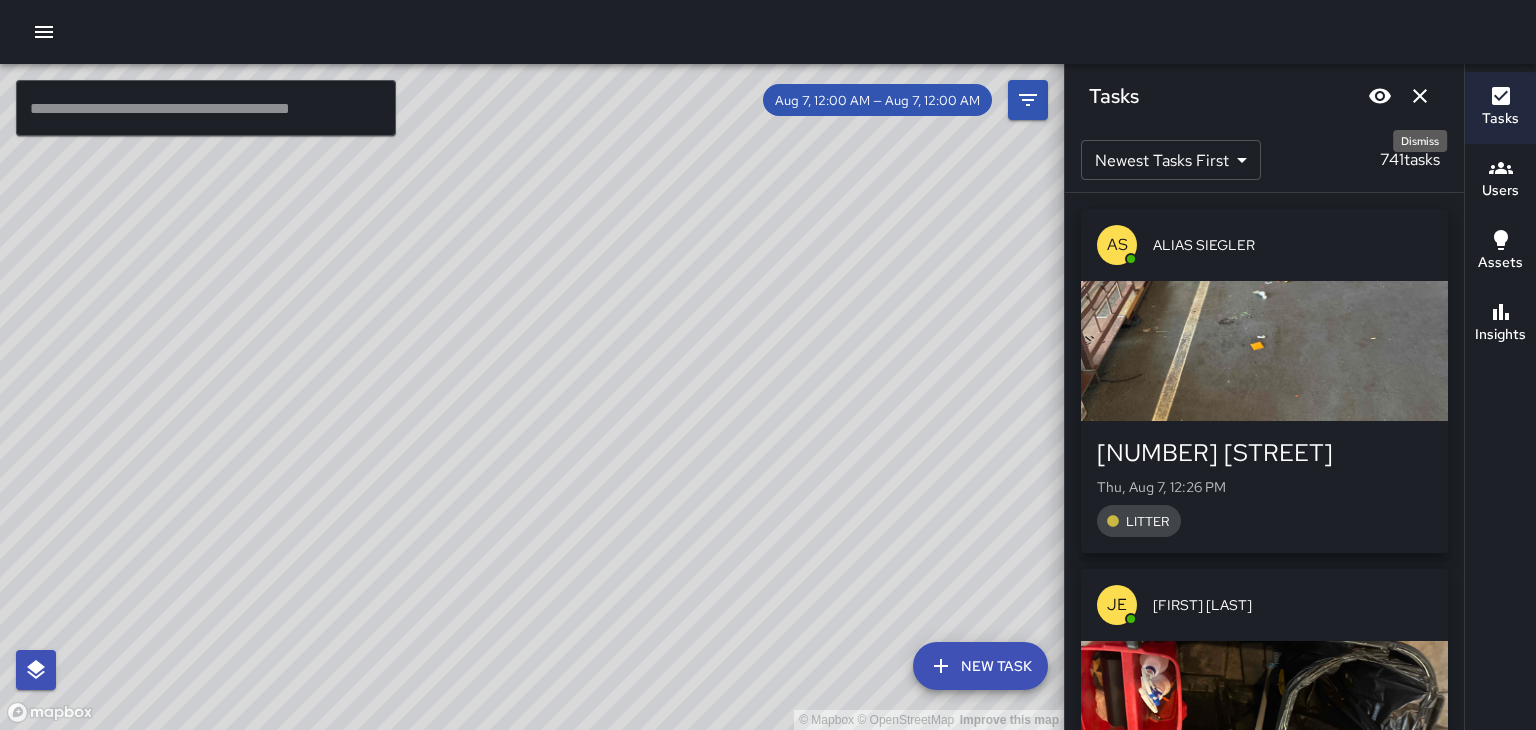 click 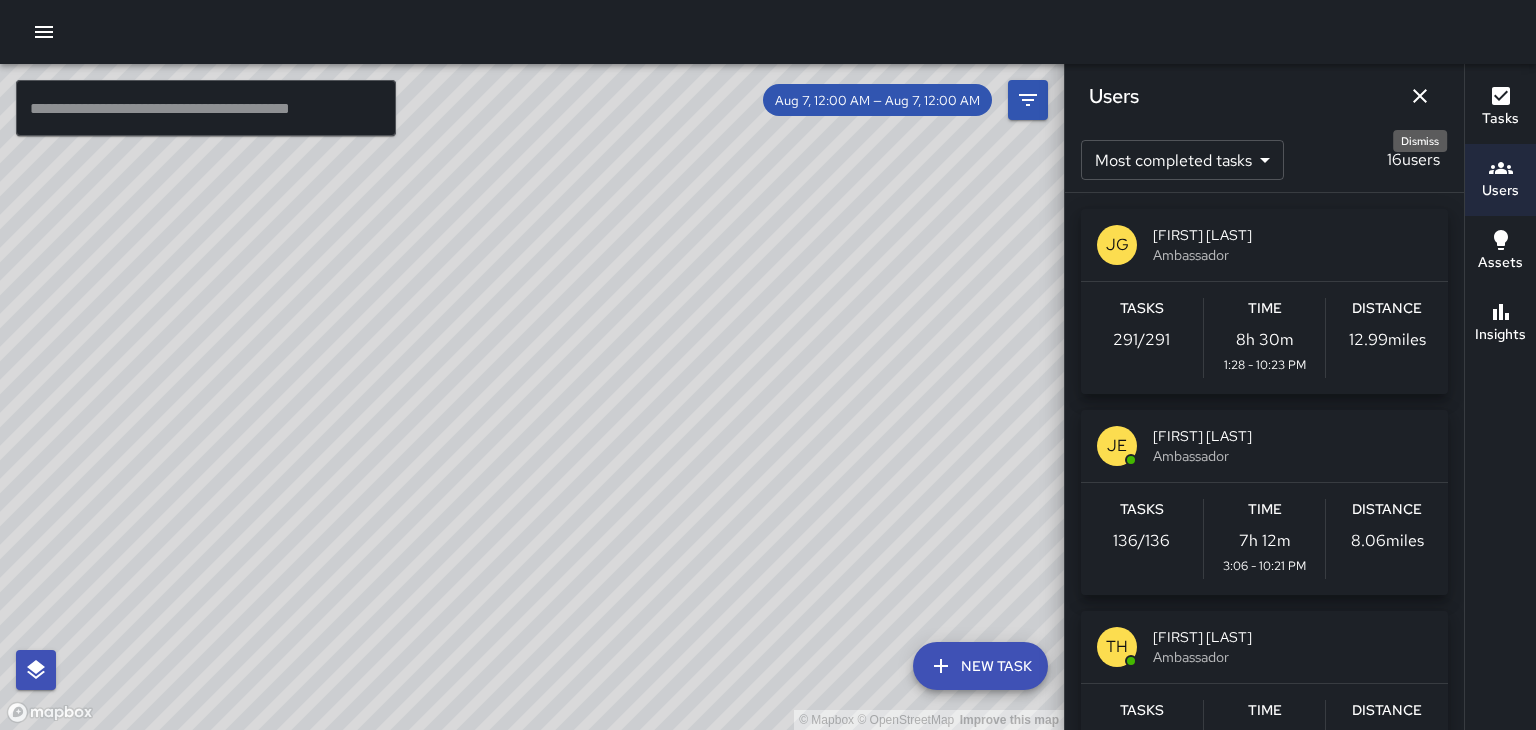 click 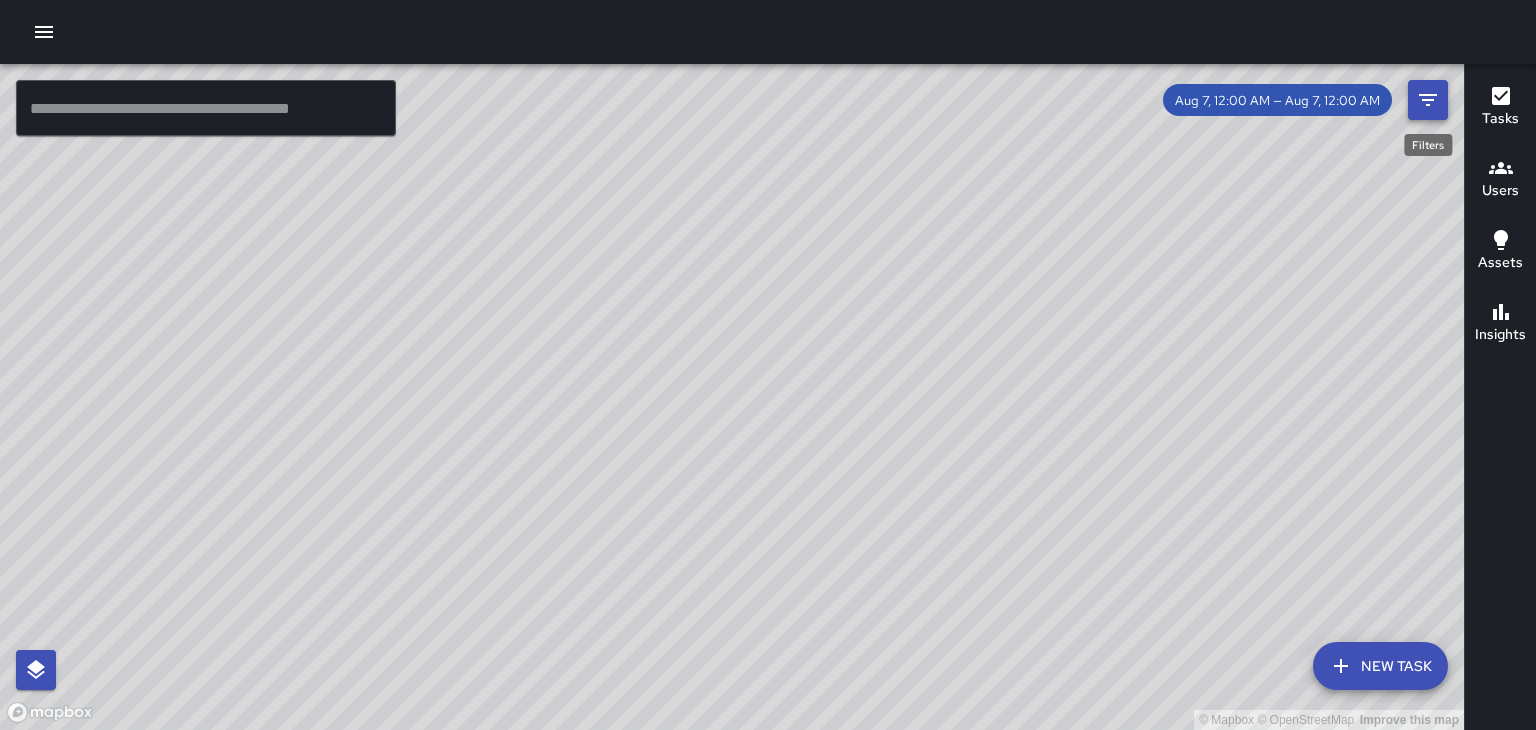 click 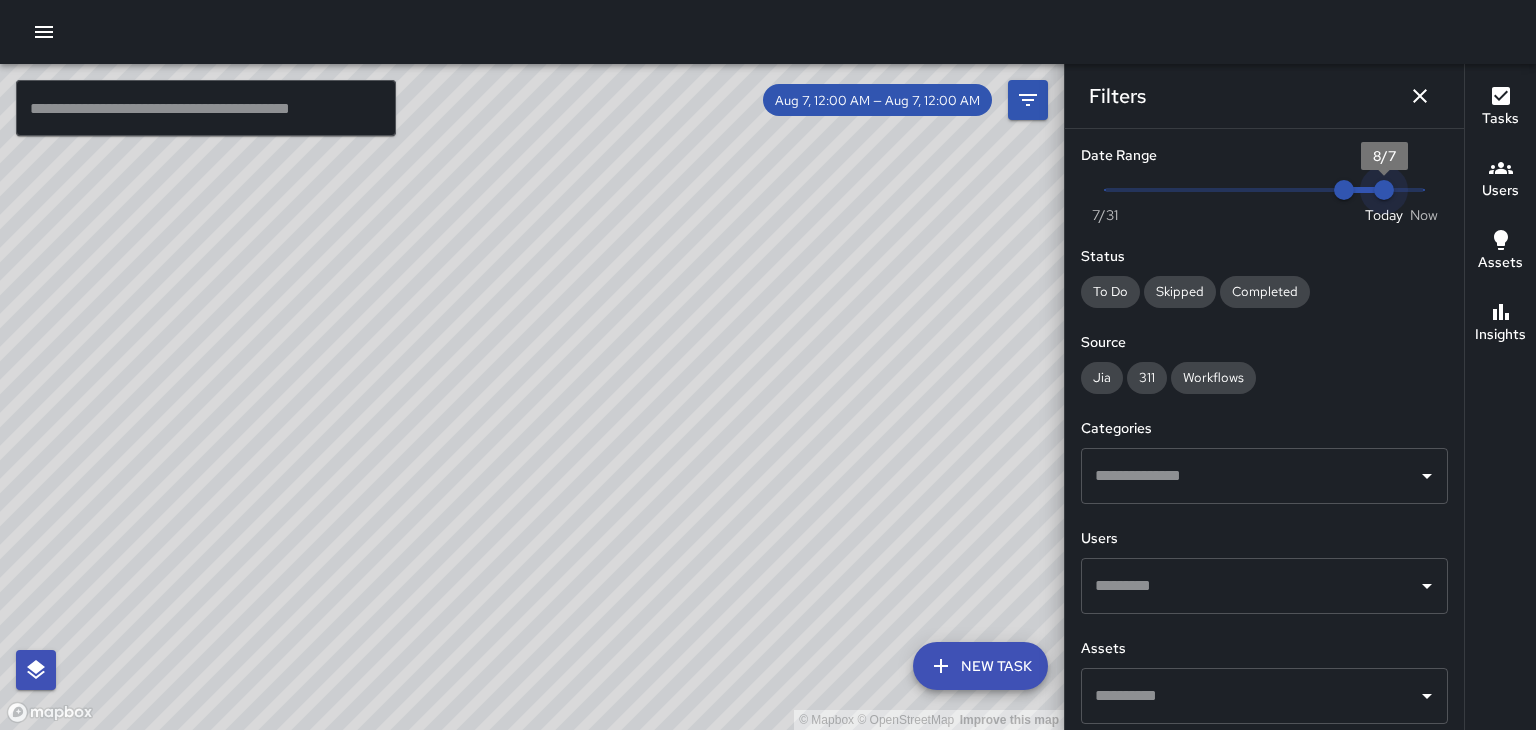 type on "*" 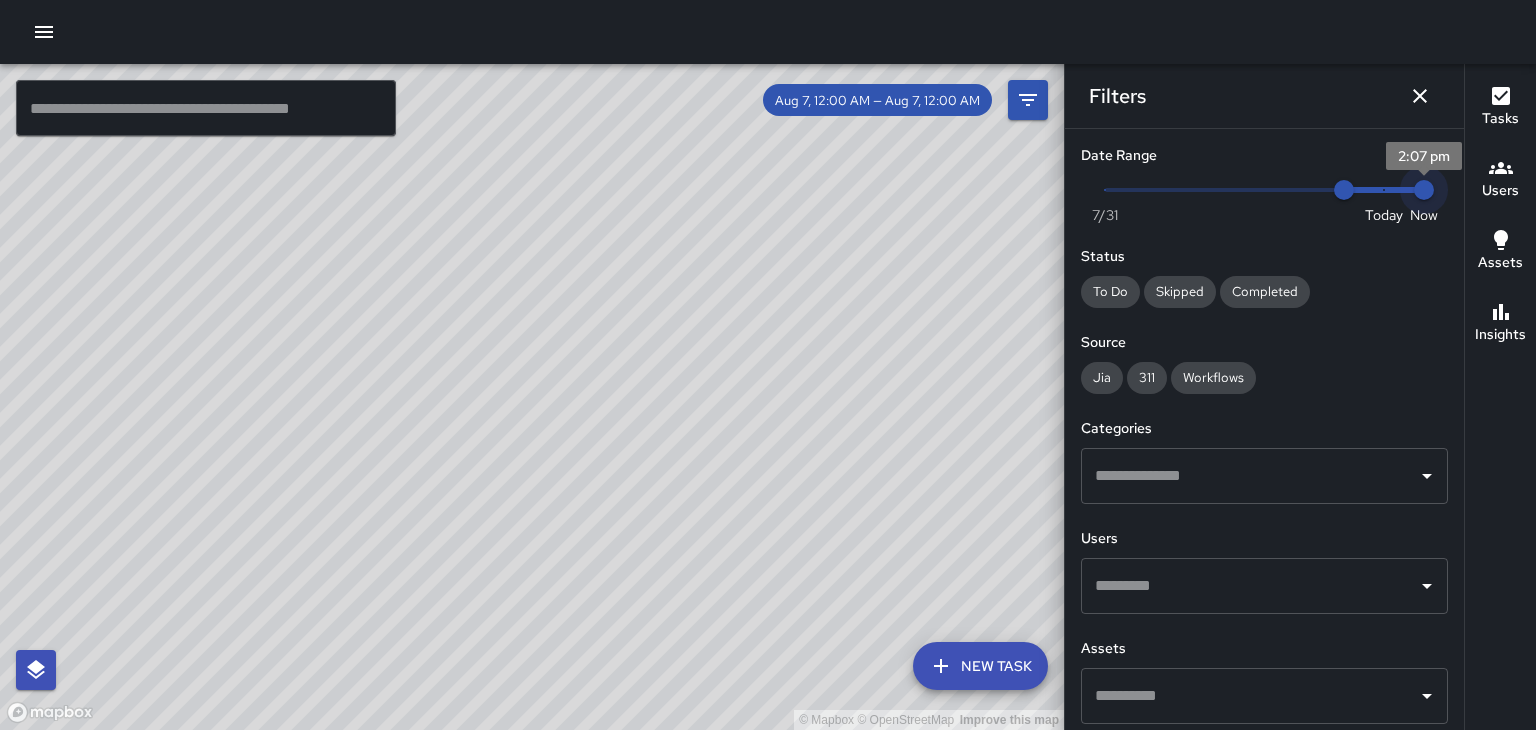 drag, startPoint x: 1376, startPoint y: 191, endPoint x: 1455, endPoint y: 216, distance: 82.86133 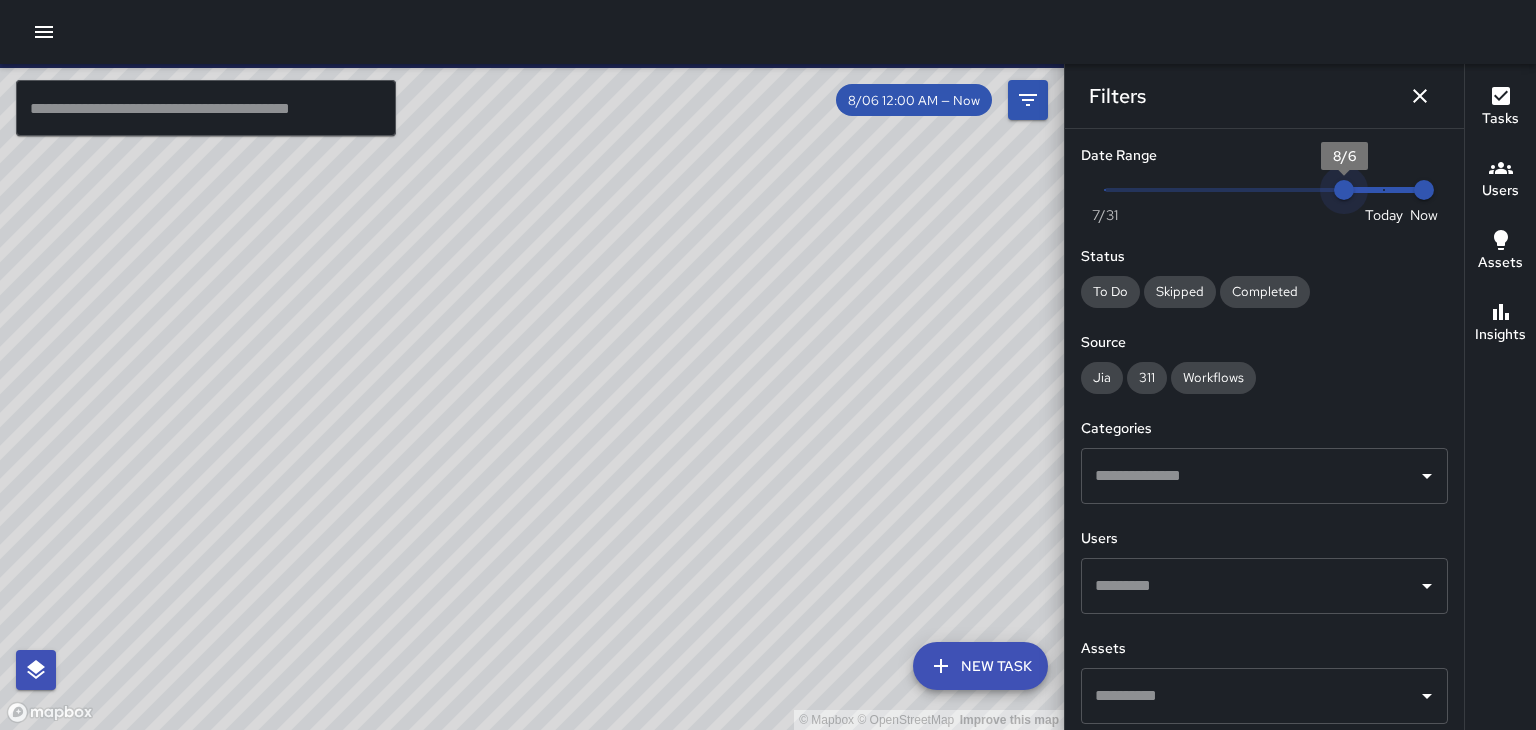 type on "*" 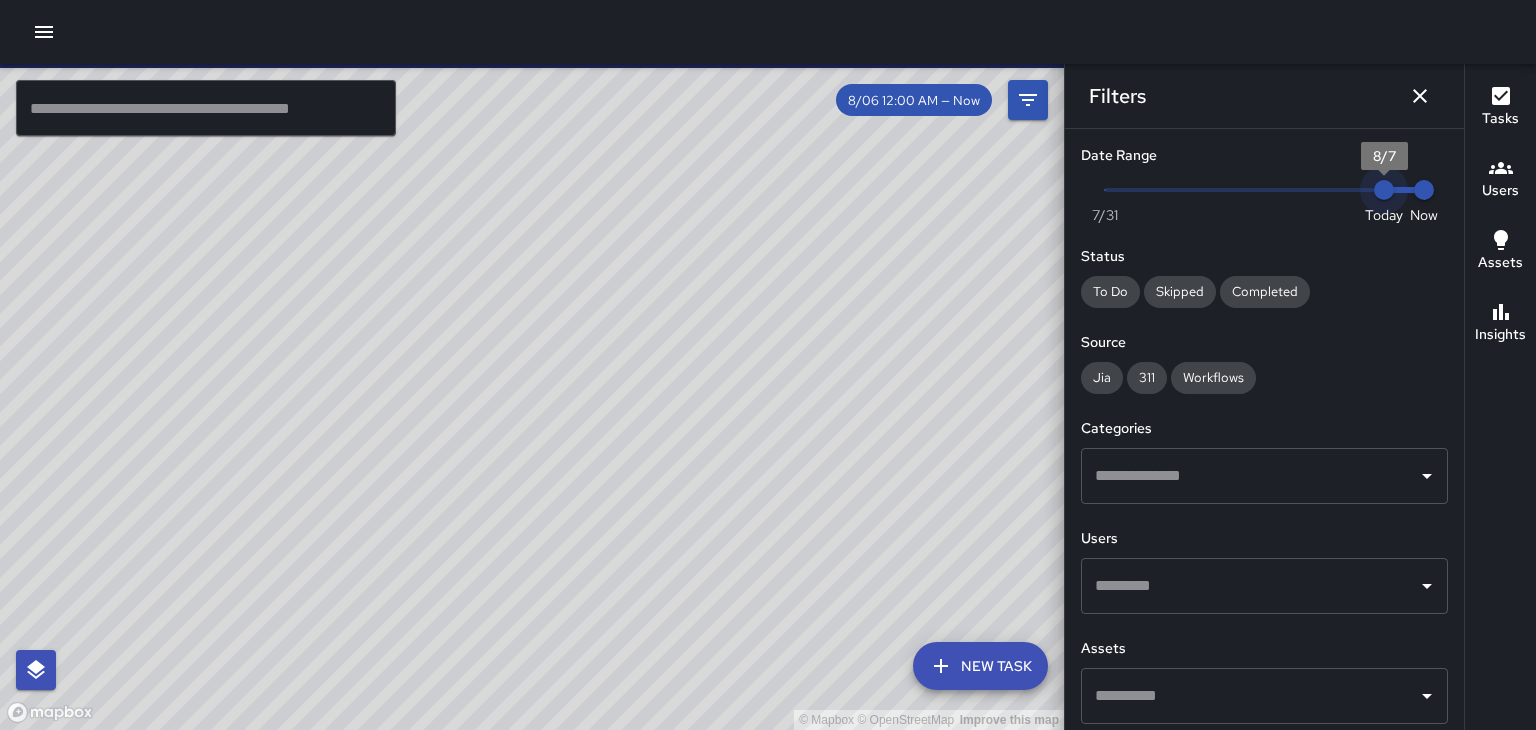 drag, startPoint x: 1339, startPoint y: 191, endPoint x: 1373, endPoint y: 192, distance: 34.0147 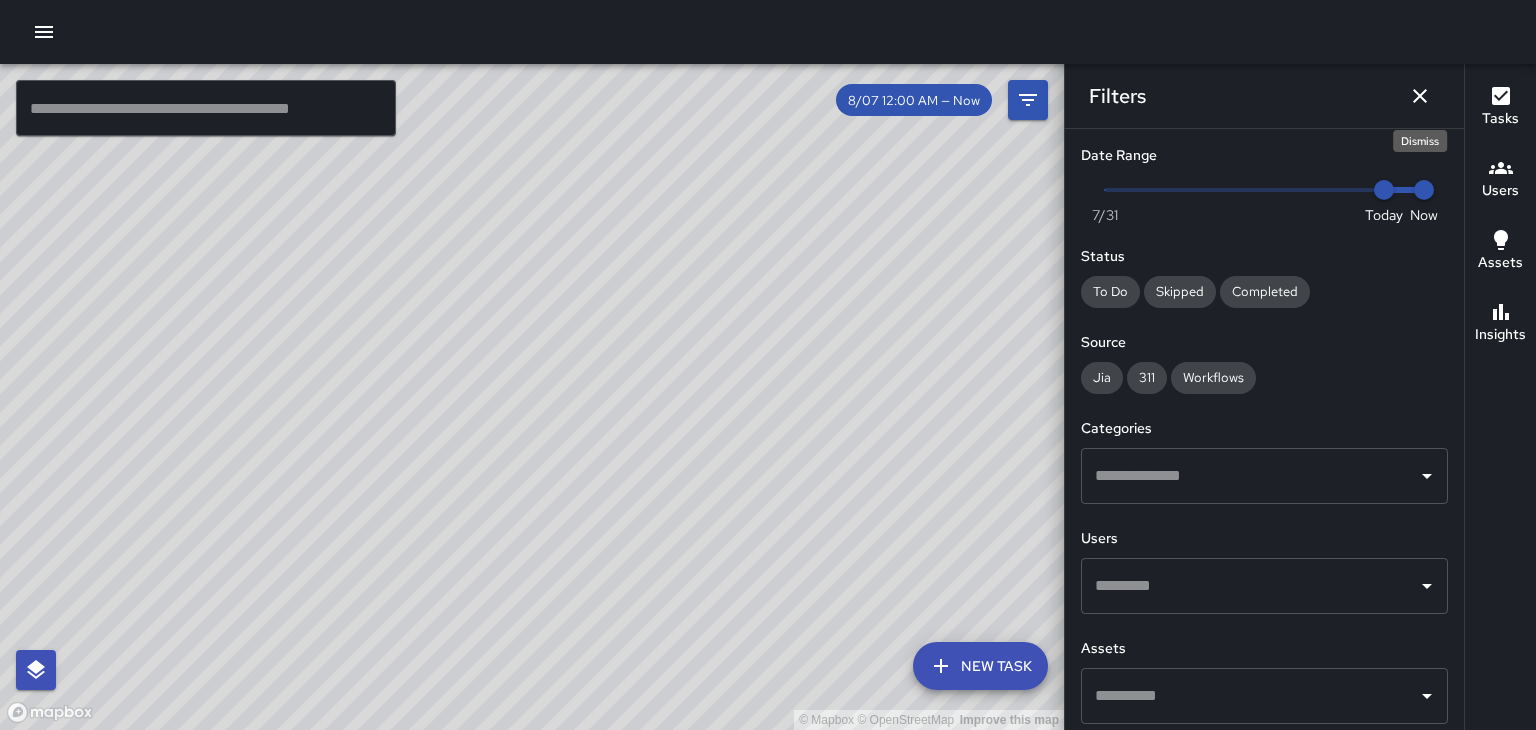 click 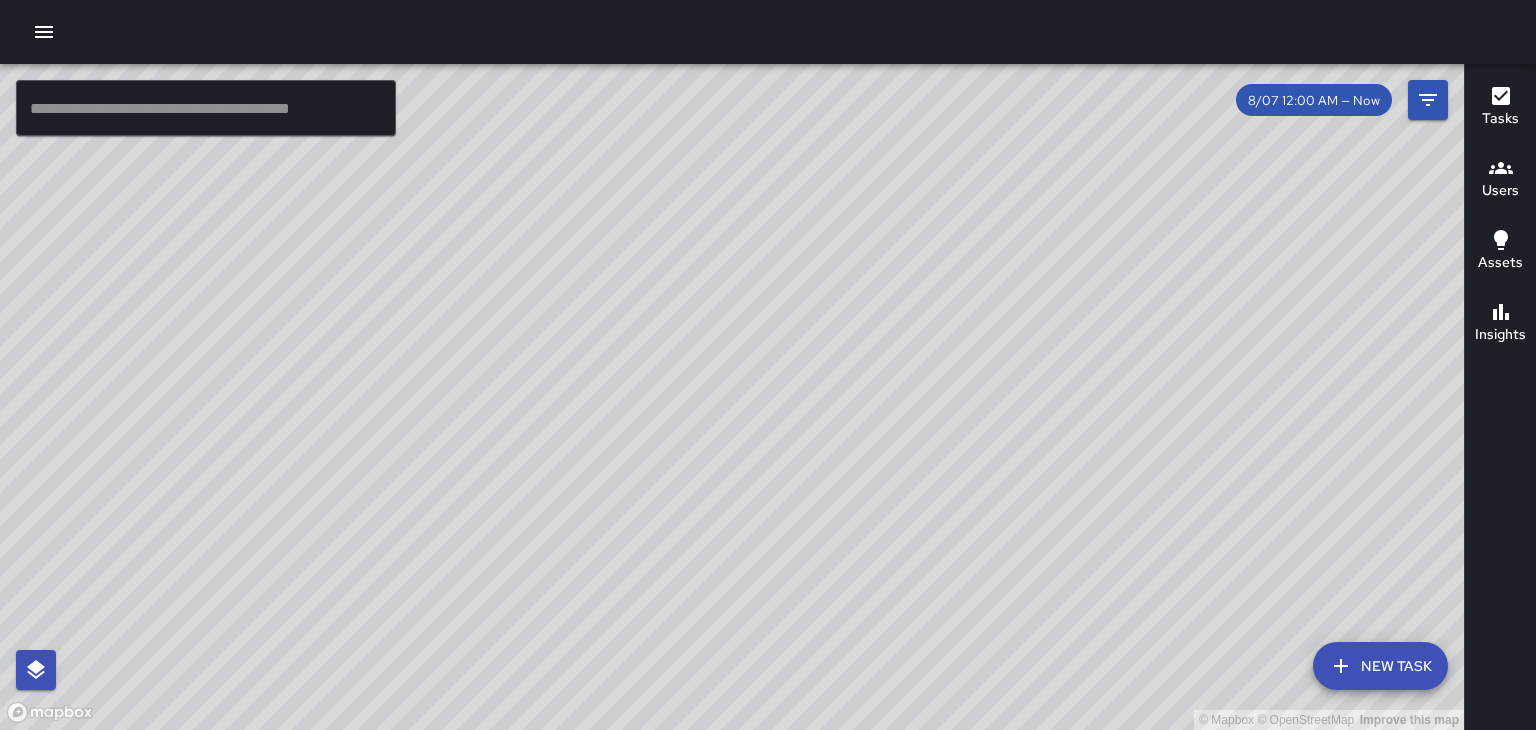 click 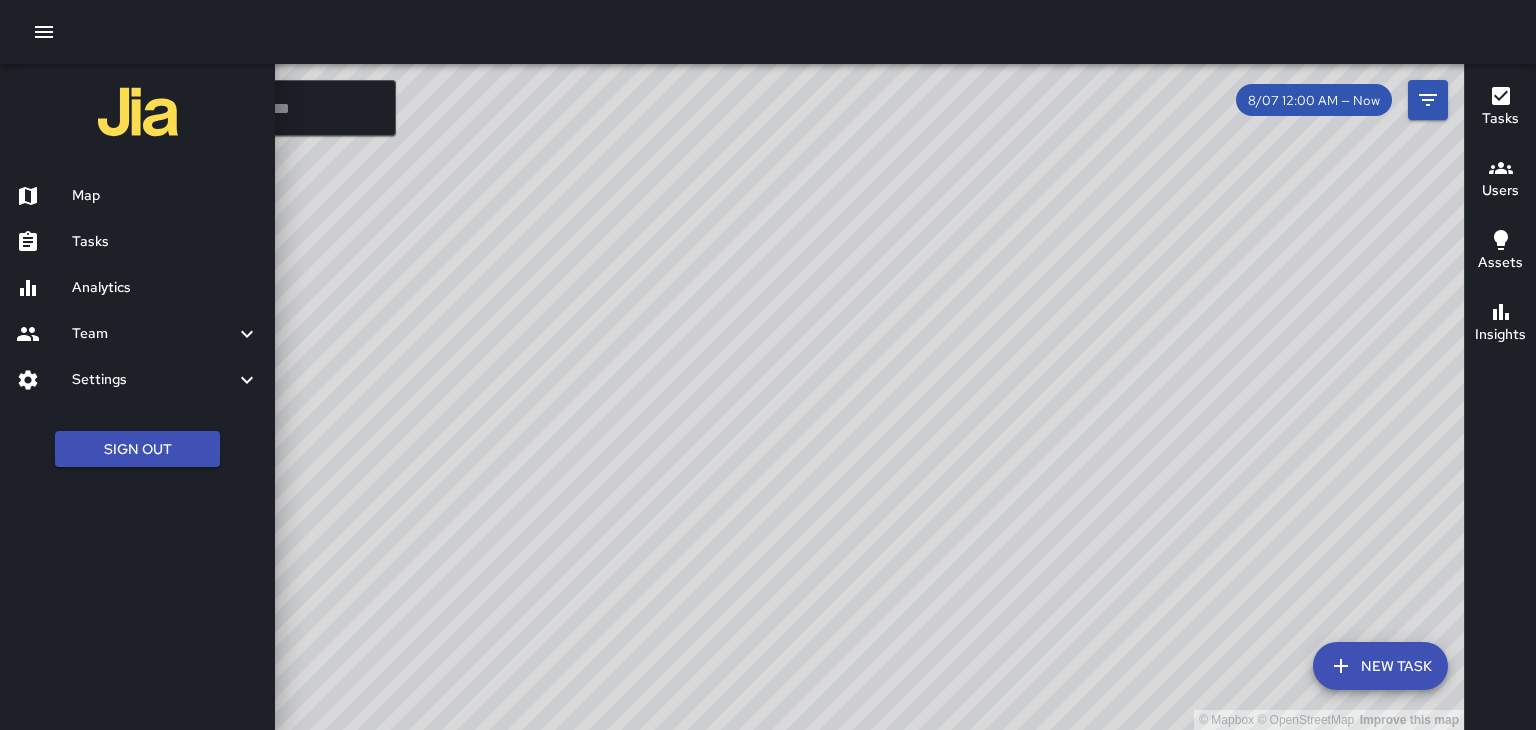 click on "Tasks" at bounding box center (165, 242) 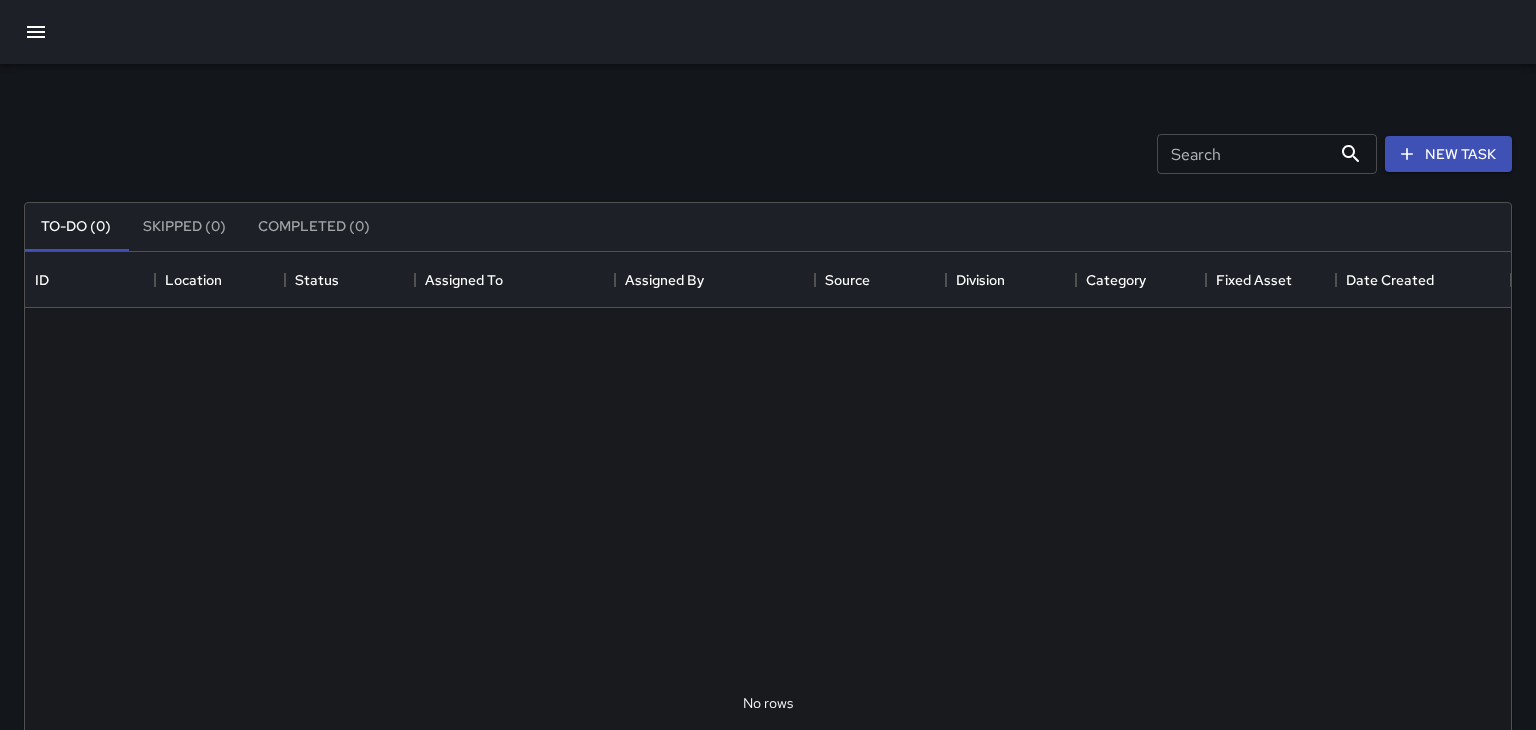 scroll, scrollTop: 0, scrollLeft: 0, axis: both 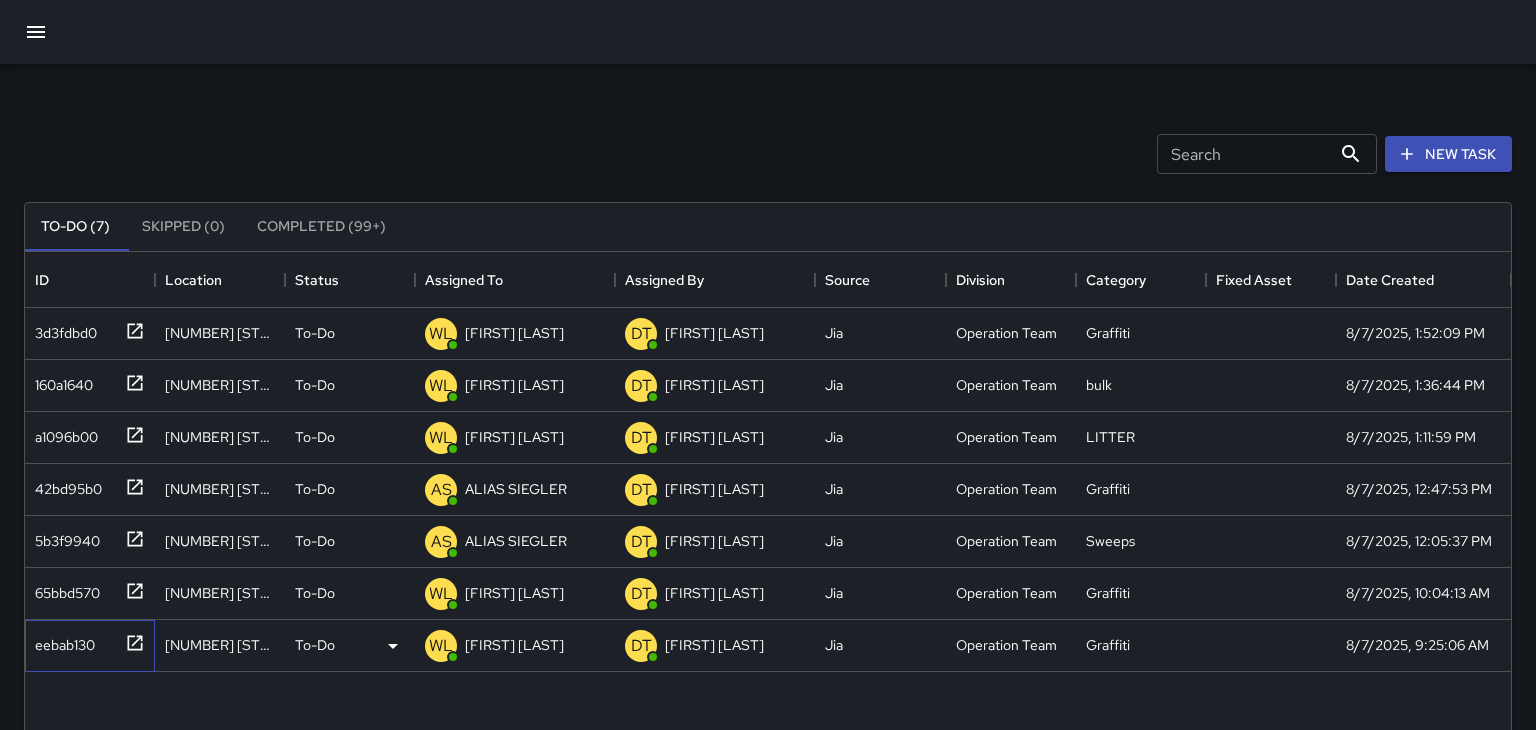 click 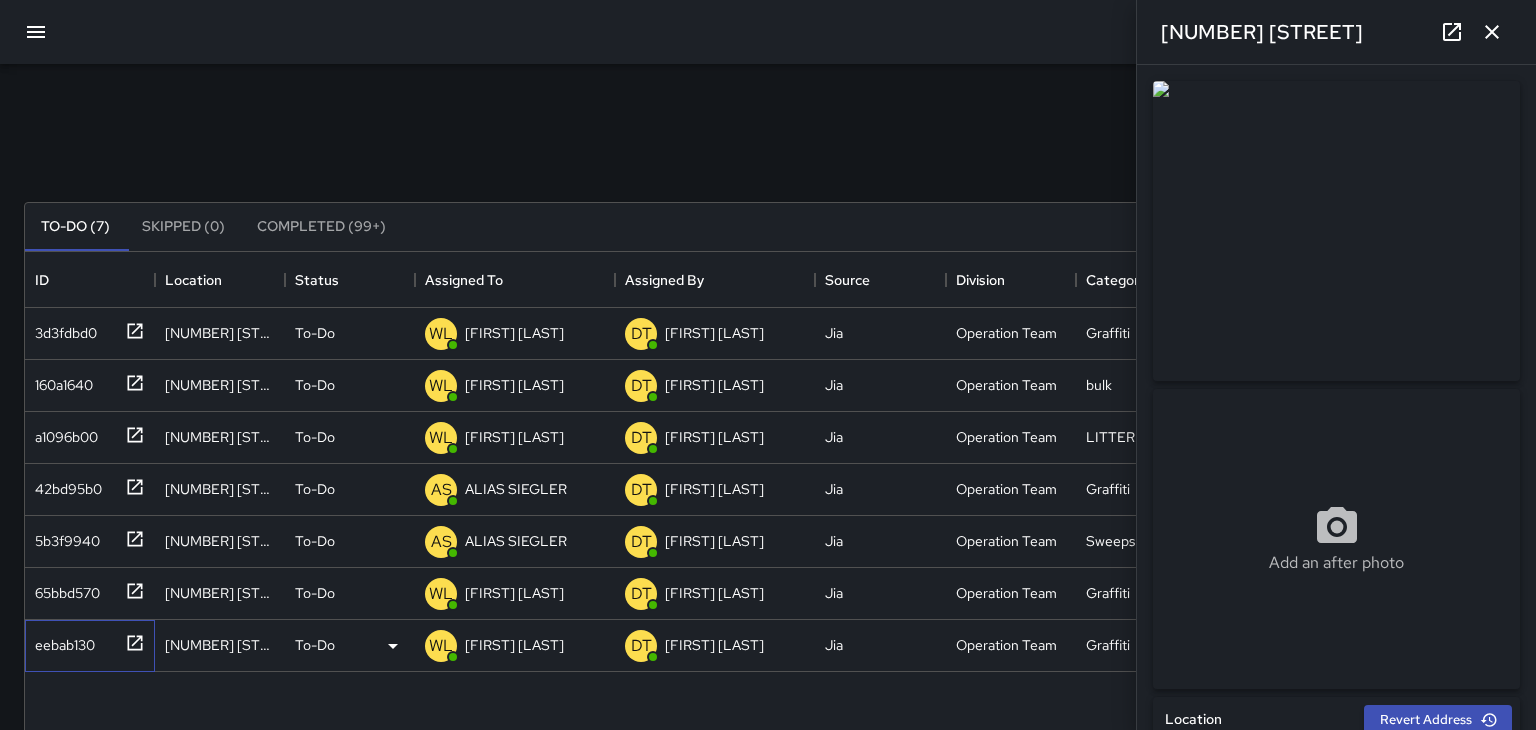 type on "**********" 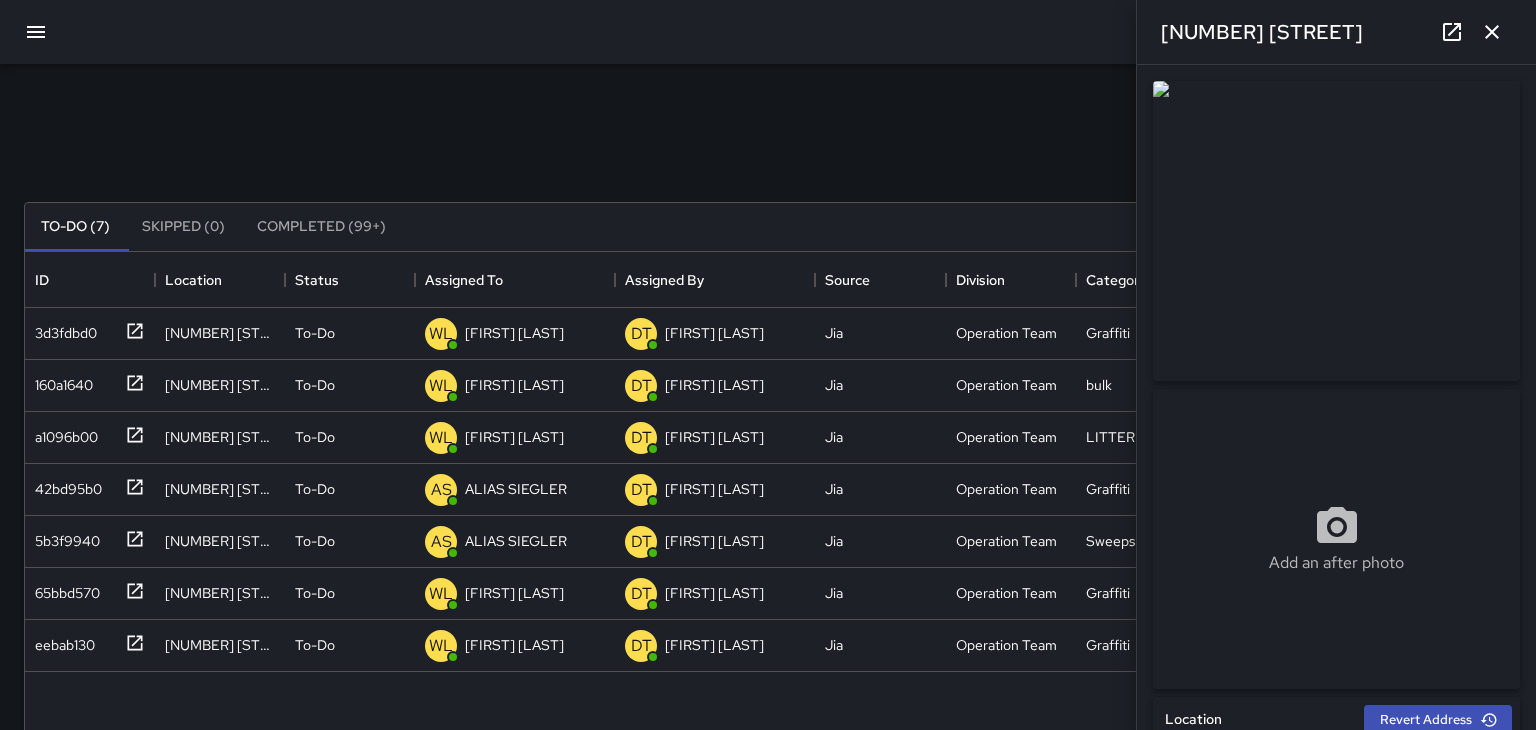 click 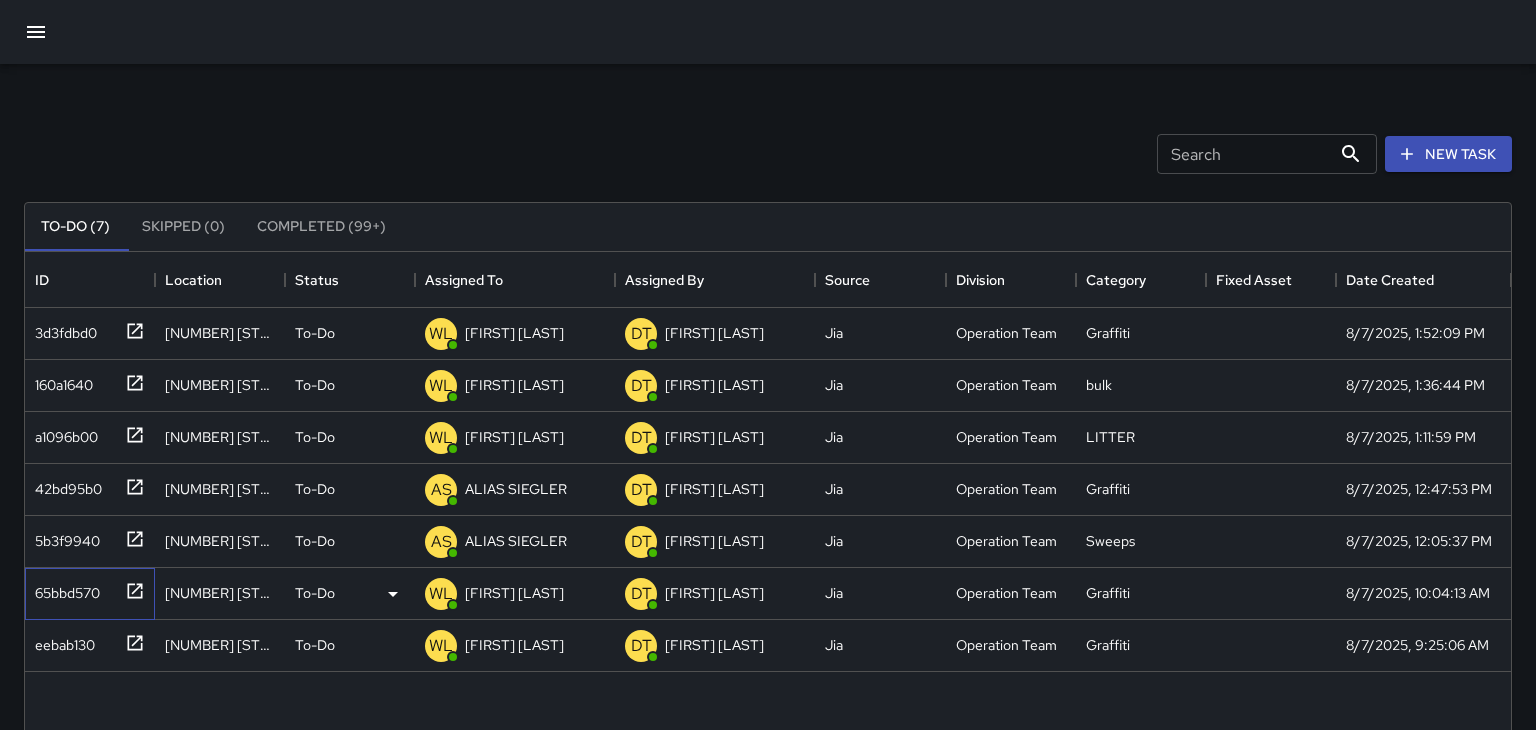 click 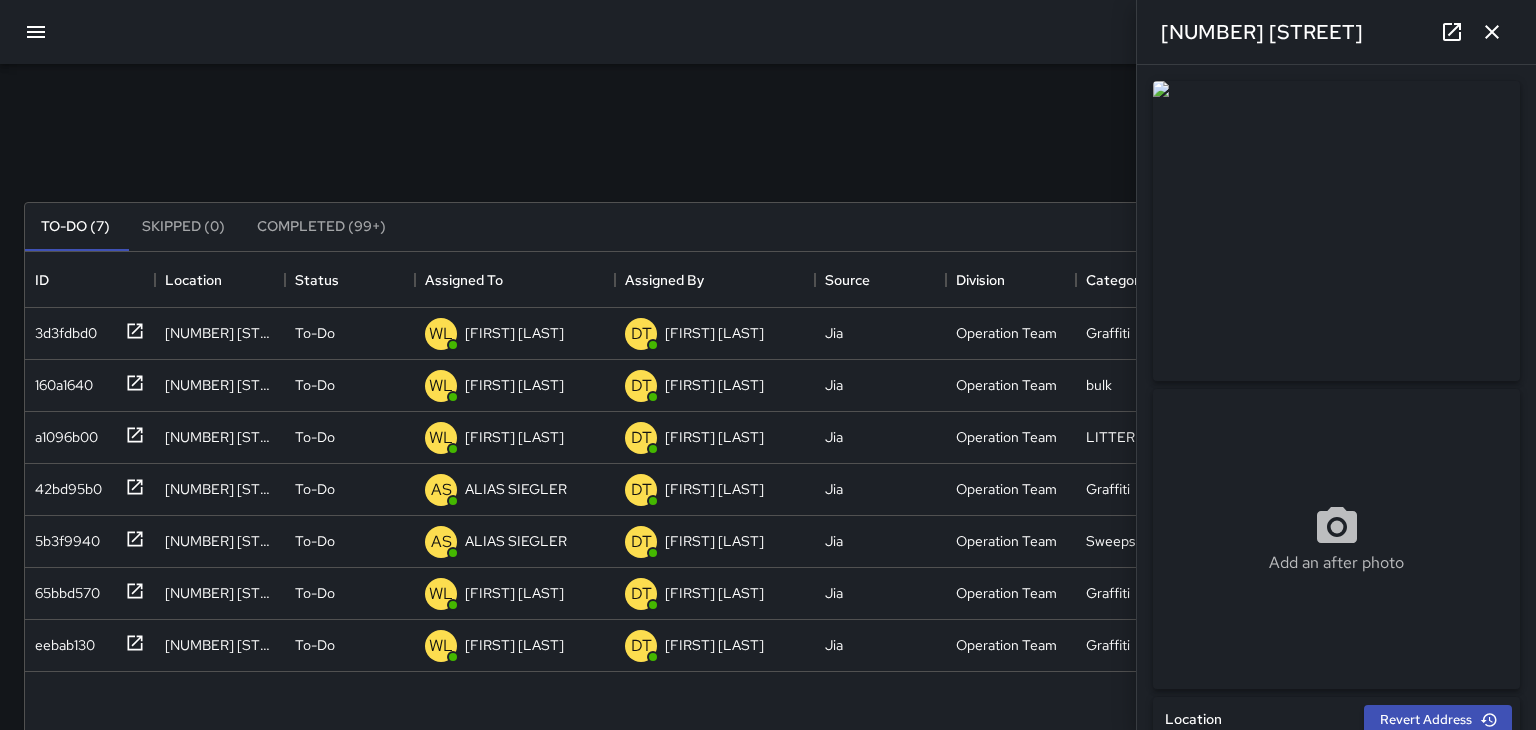 click 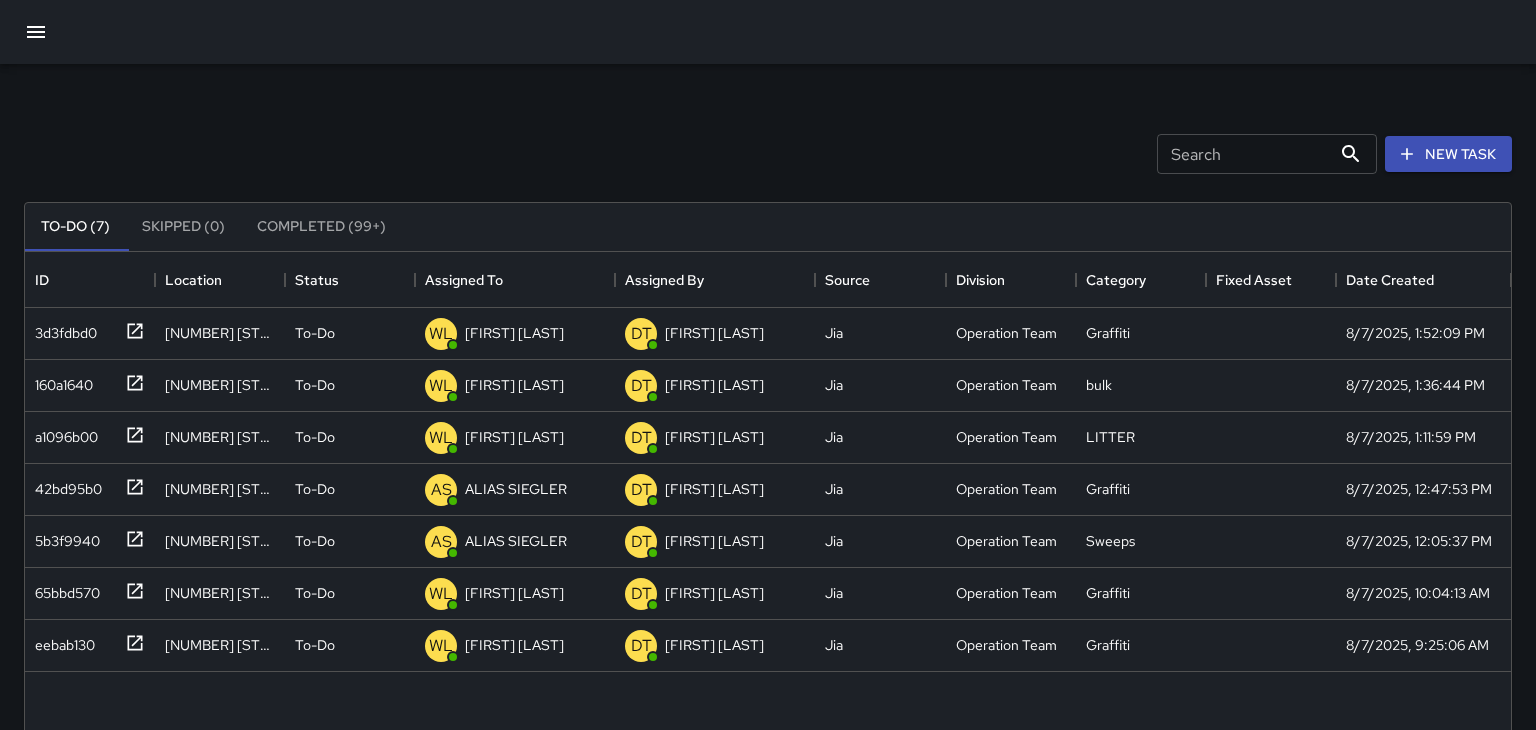 click at bounding box center [36, 32] 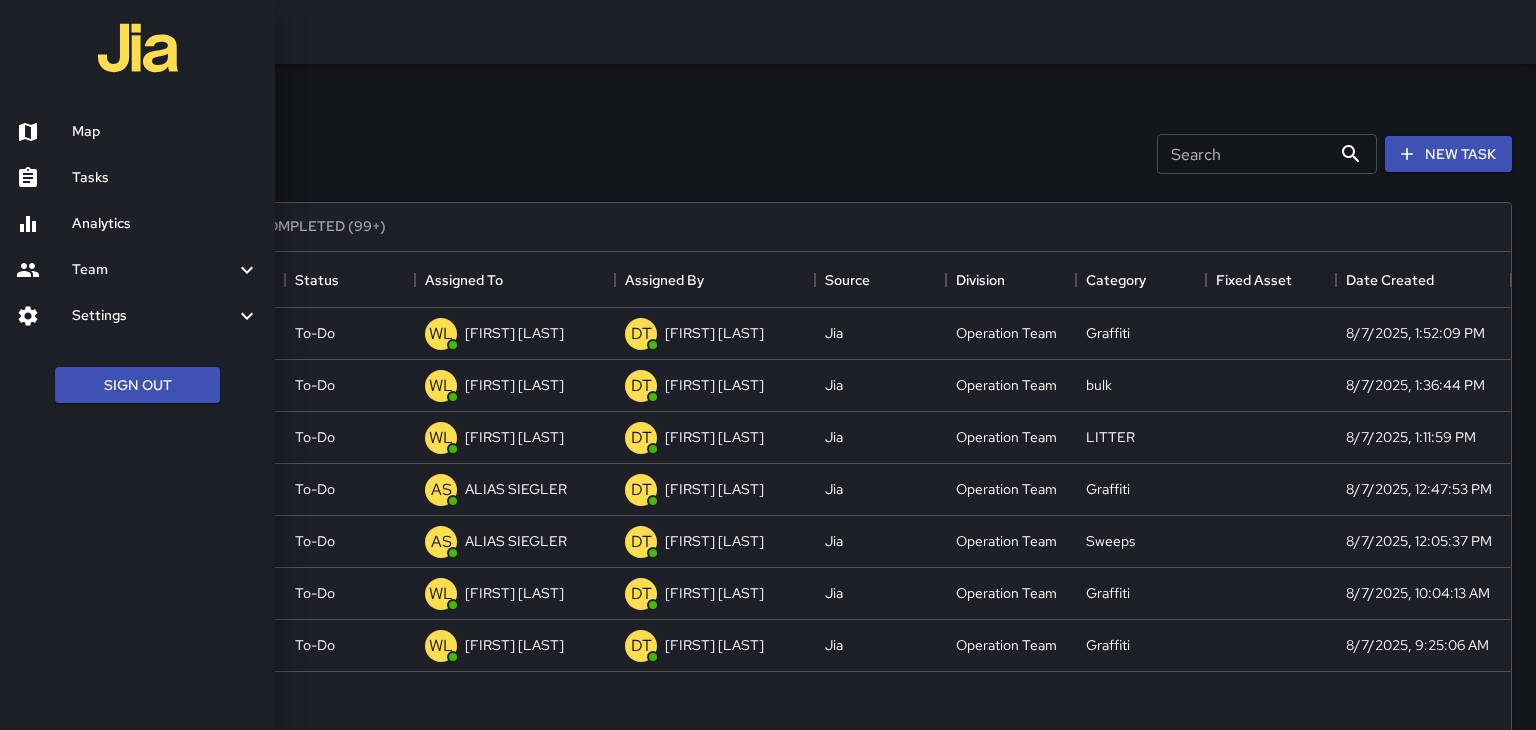 click on "Map" at bounding box center (165, 132) 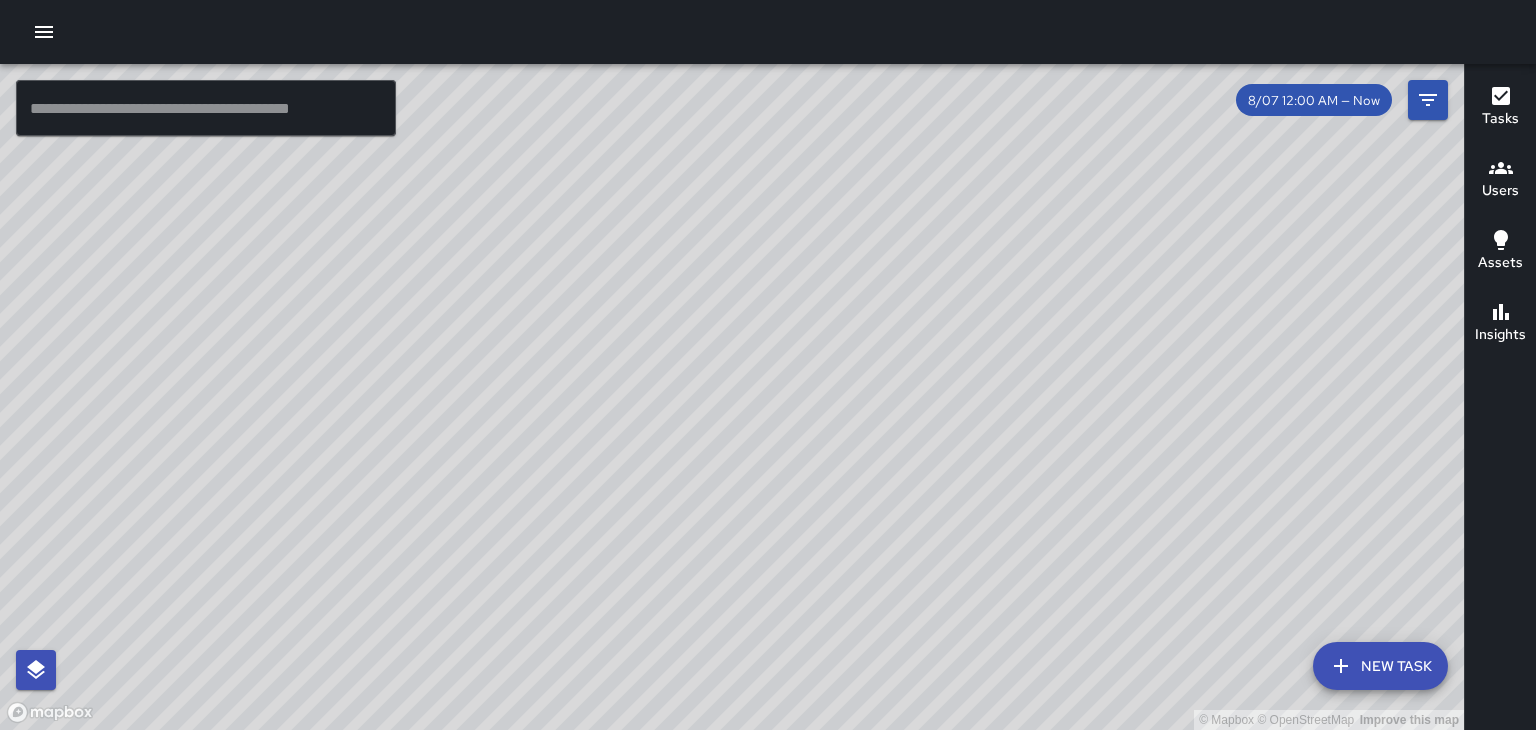 click on "© Mapbox   © OpenStreetMap   Improve this map" at bounding box center (732, 397) 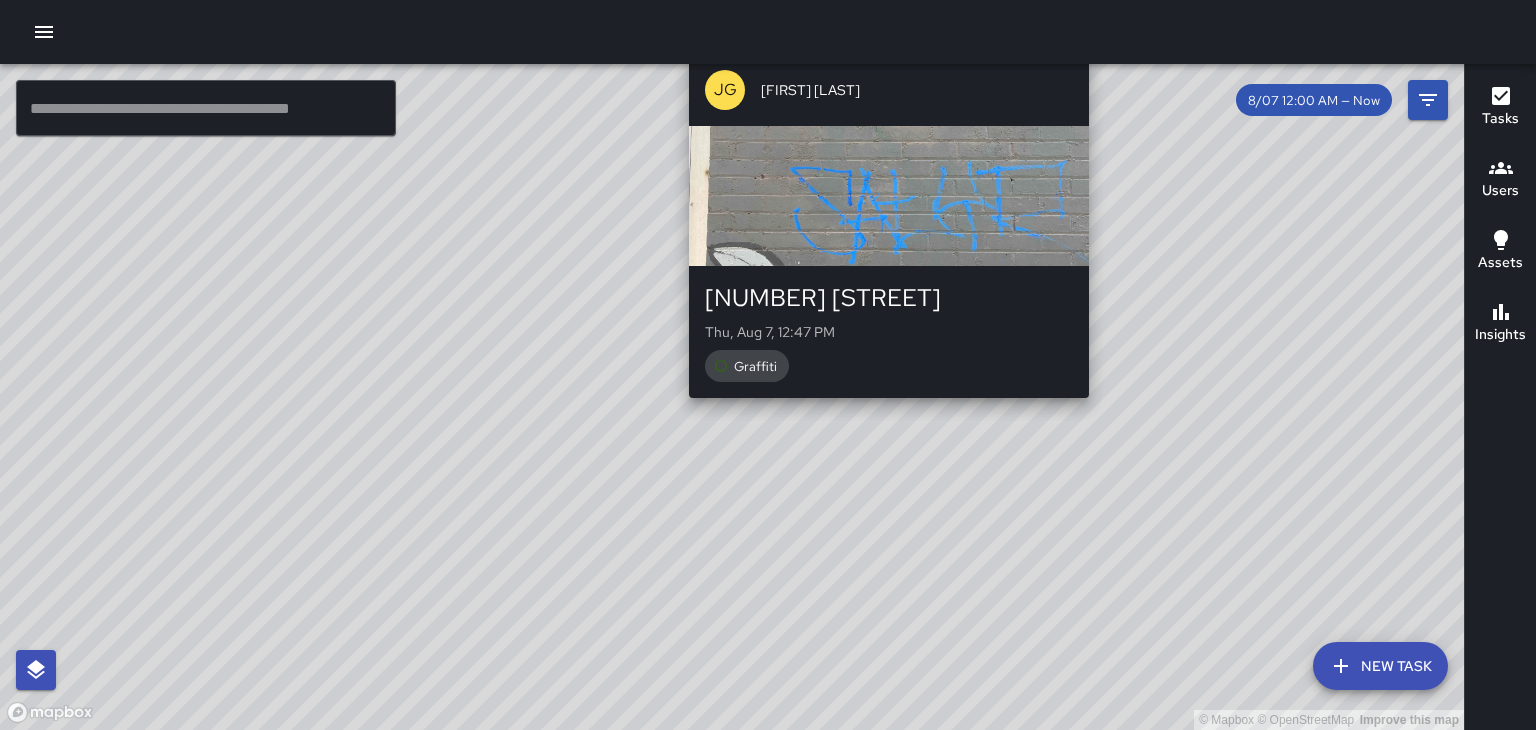 click on "© Mapbox   © OpenStreetMap   Improve this map JG [FIRST] [LAST] [NUMBER] [STREET] Thu, Aug 7, 12:47 PM Graffiti" at bounding box center [732, 397] 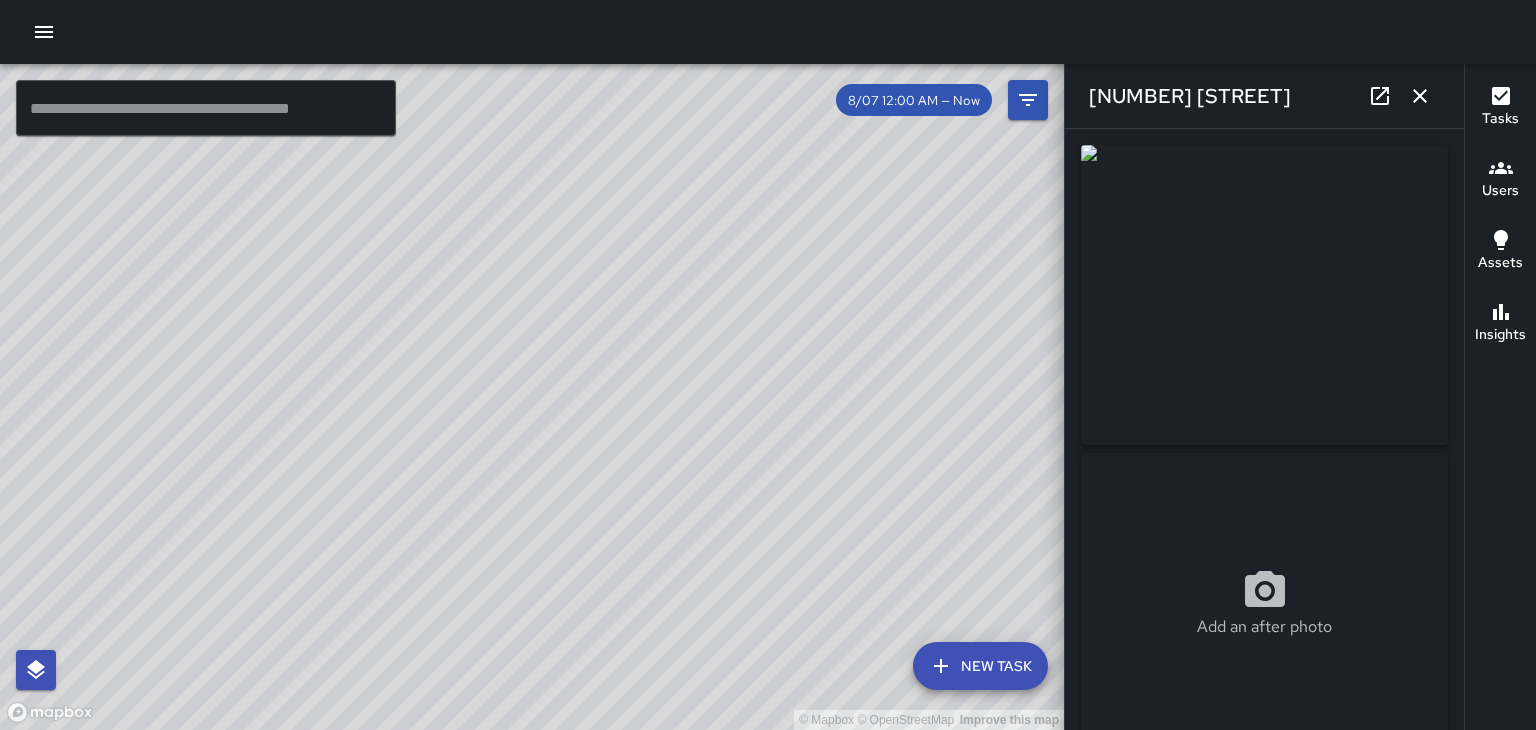 type on "**********" 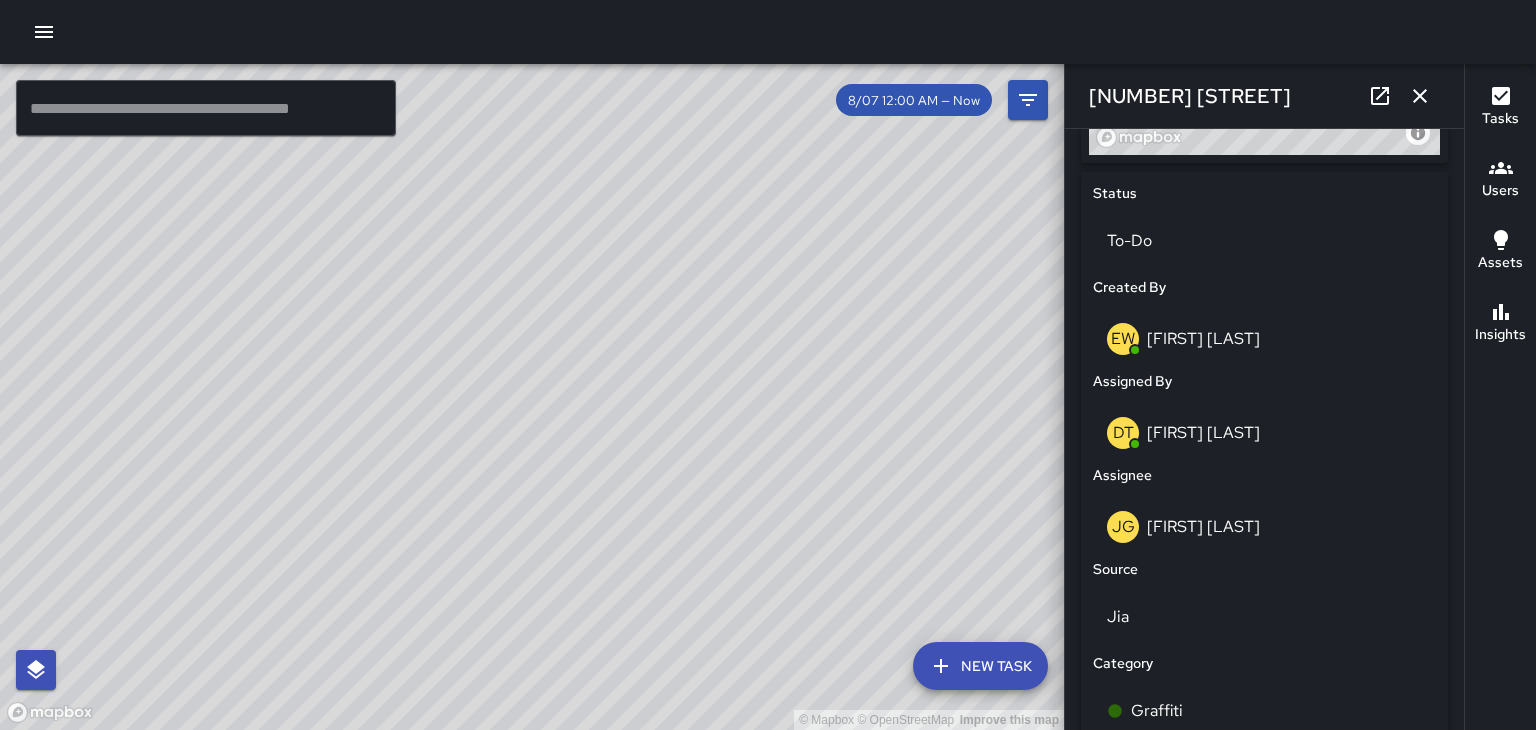 scroll, scrollTop: 912, scrollLeft: 0, axis: vertical 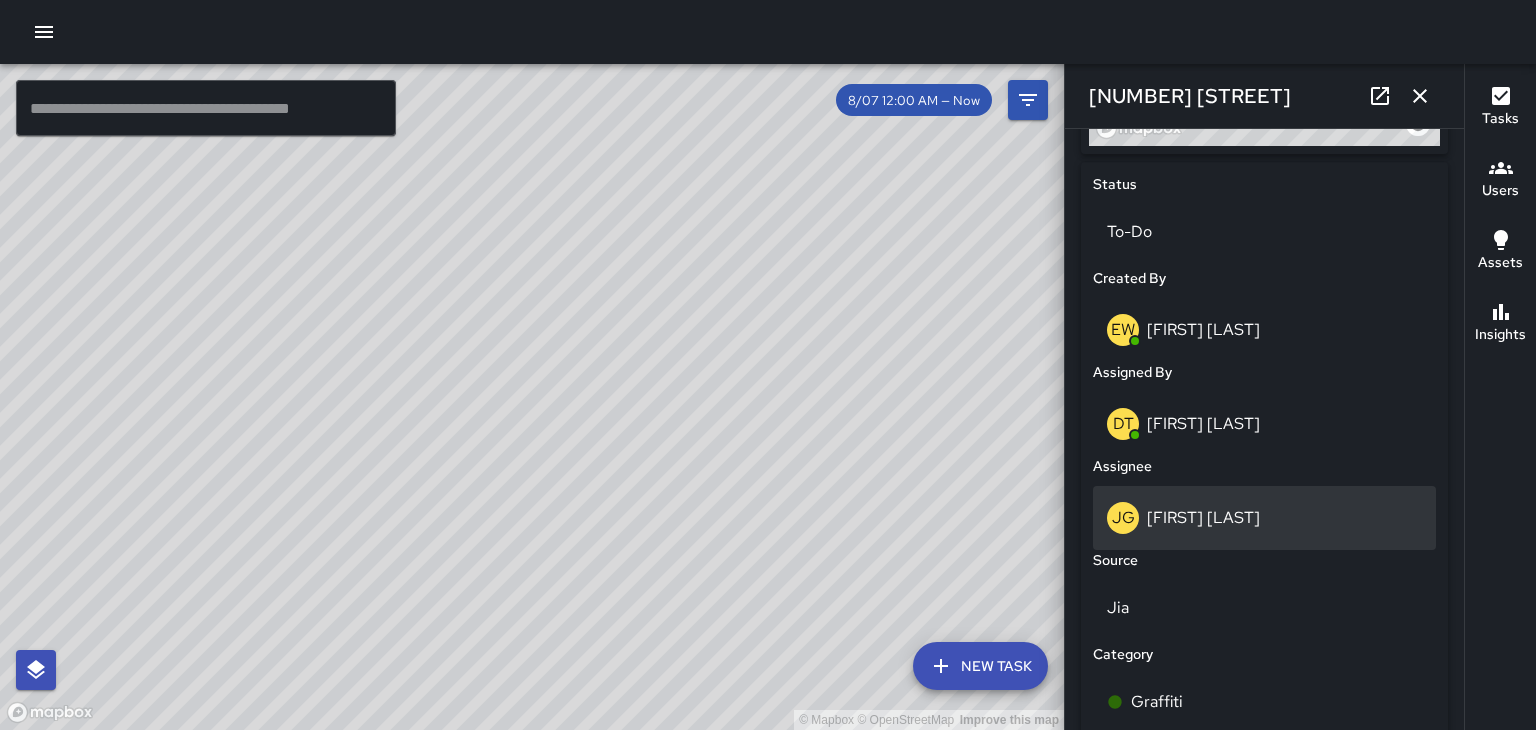 click on "[FIRST] [LAST]" at bounding box center [1203, 517] 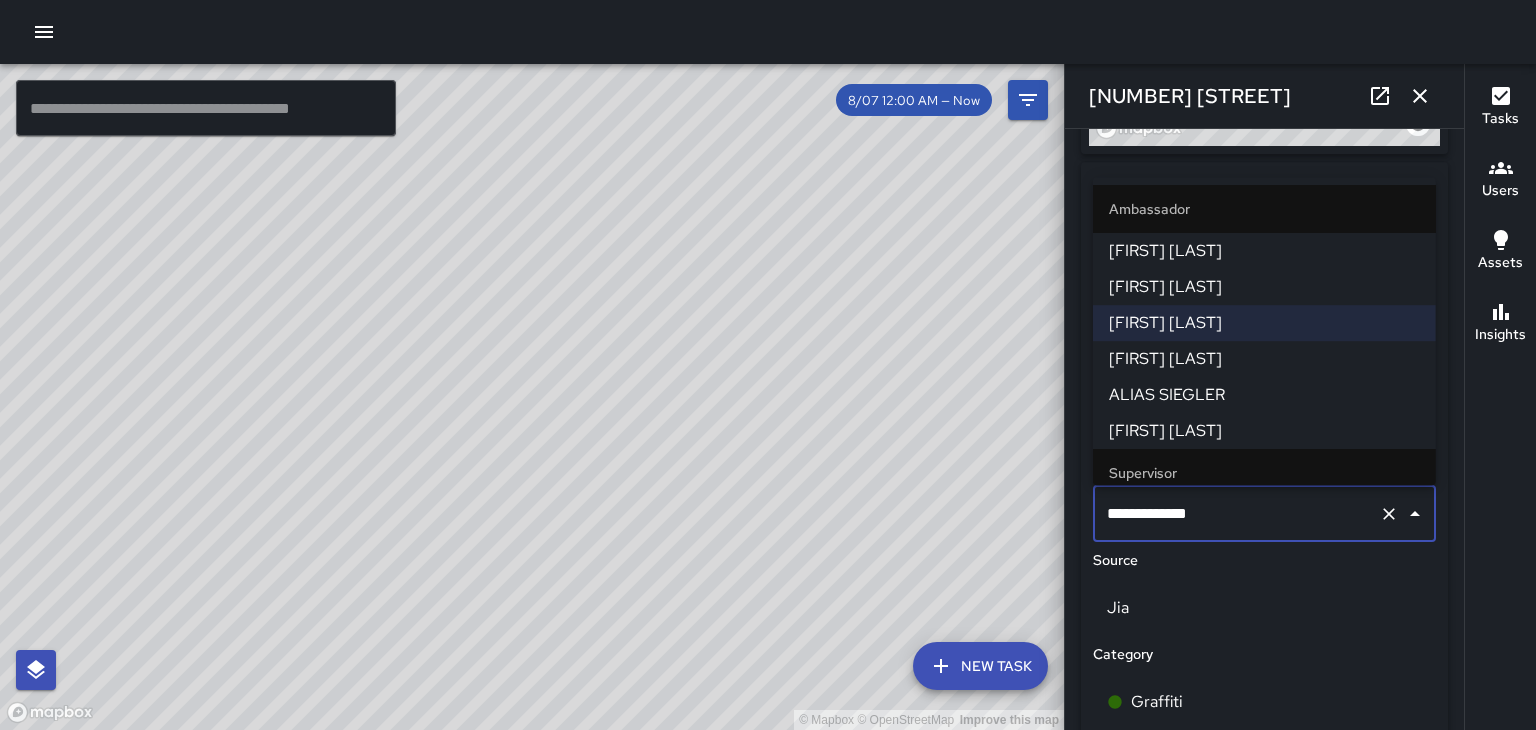 click on "[FIRST] [LAST]" at bounding box center (1264, 287) 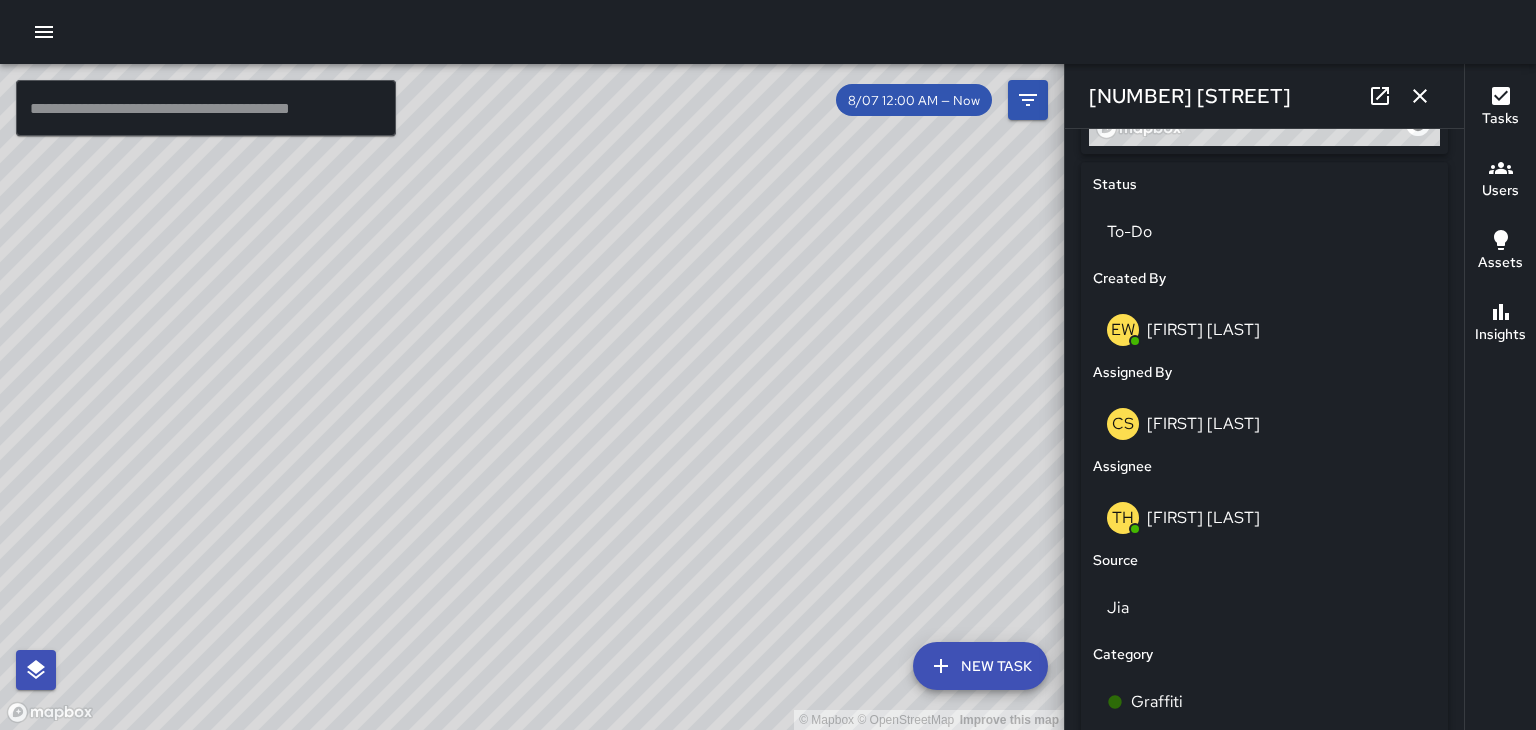 click 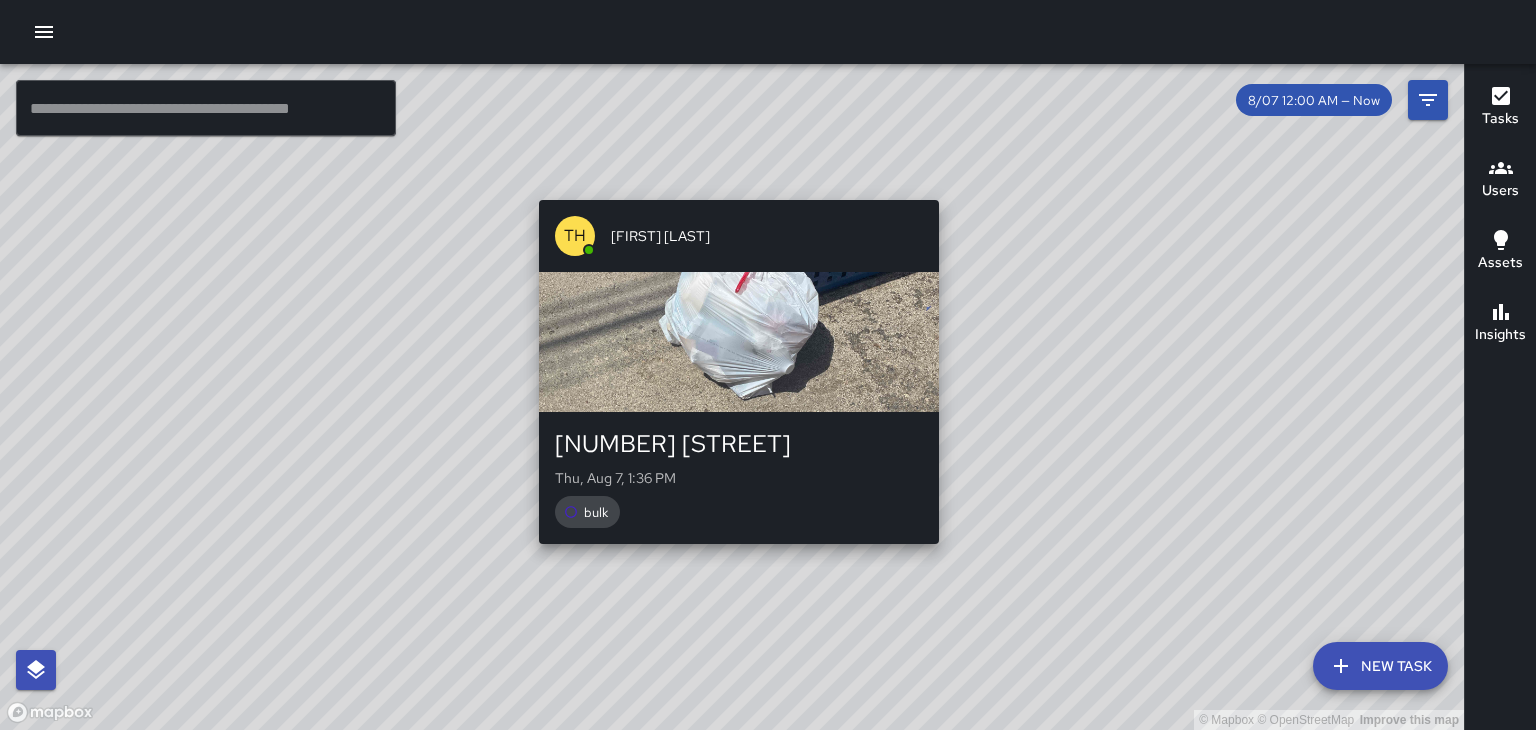 click on "© Mapbox   © OpenStreetMap   Improve this map TH [FIRST] [LAST] [NUMBER] [STREET] Thu, Aug 7, 1:36 PM bulk" at bounding box center (732, 397) 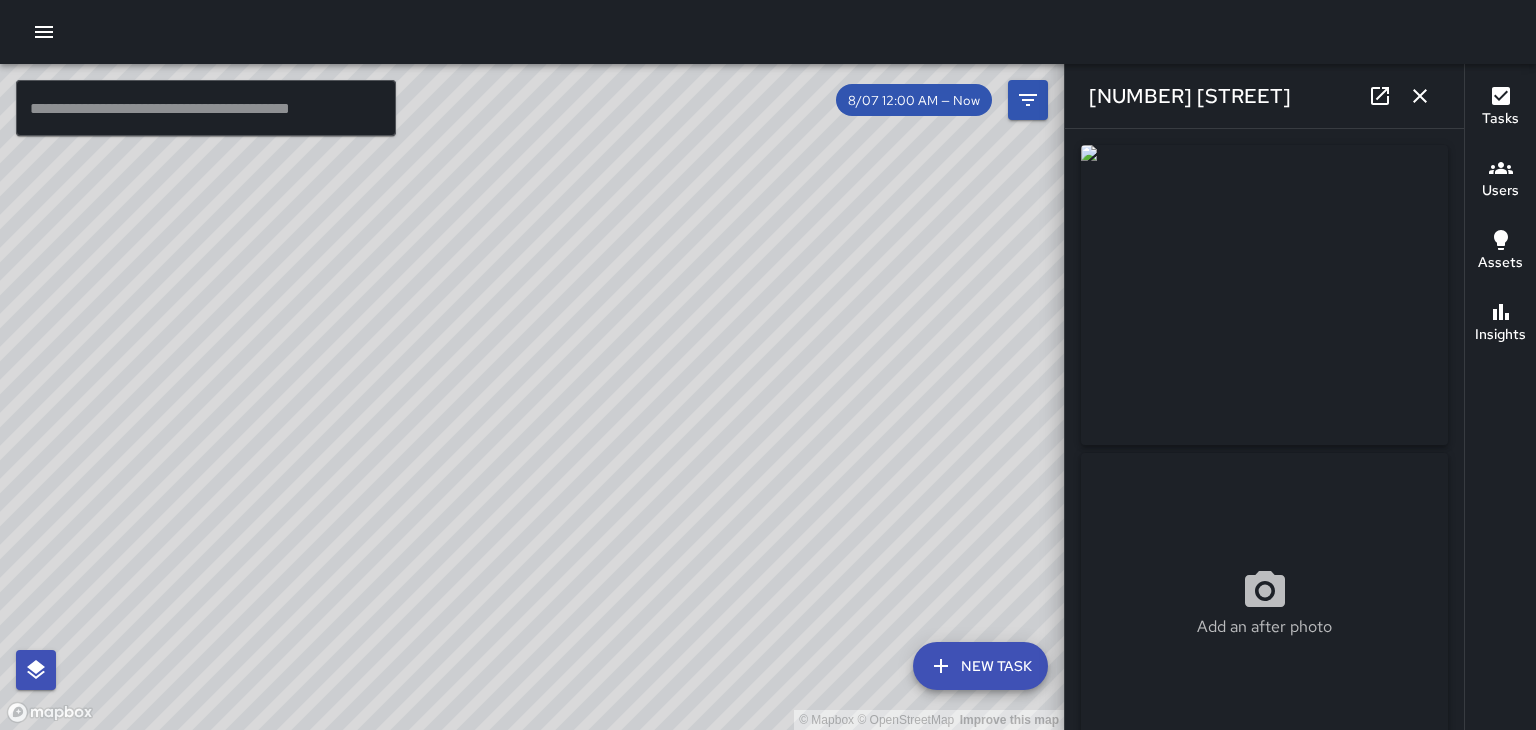 type on "**********" 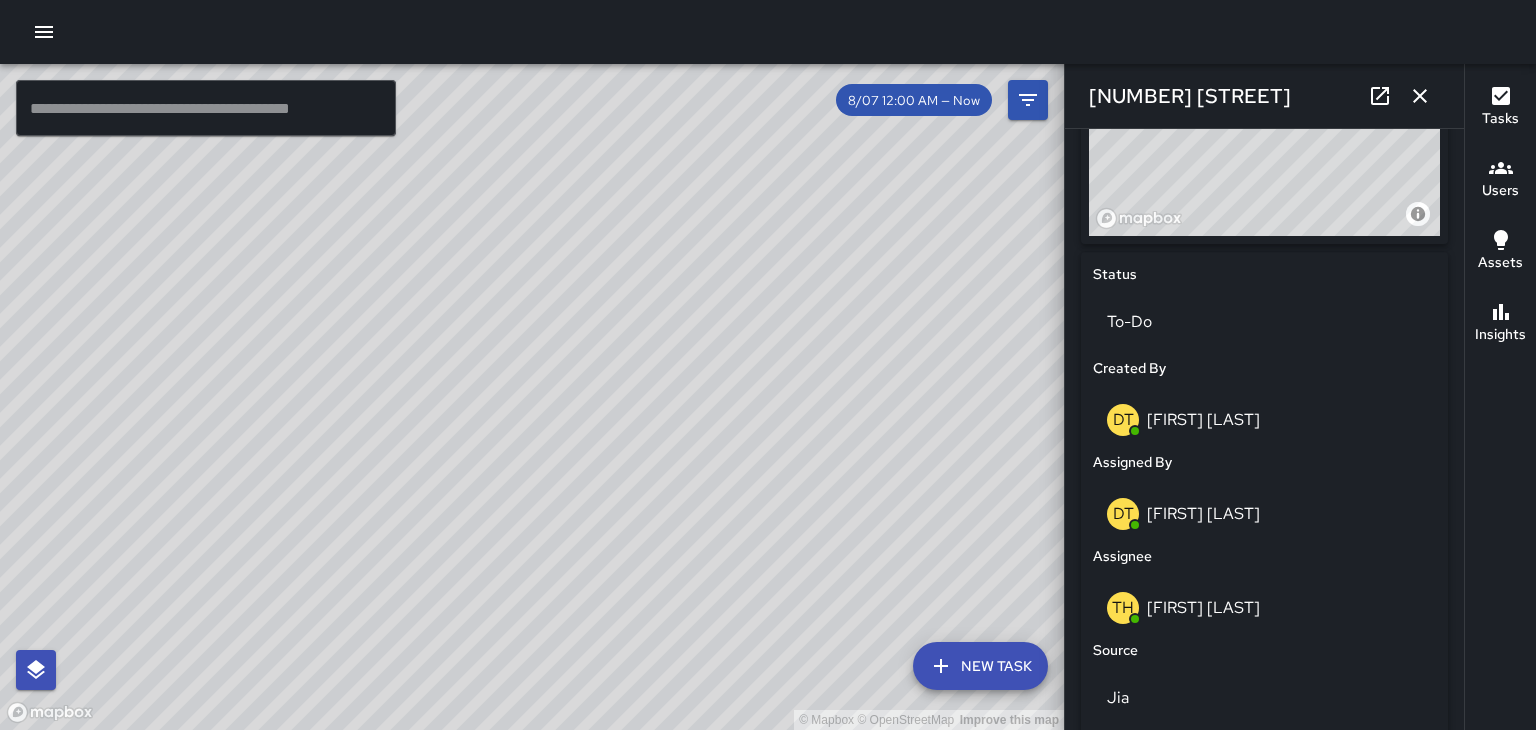 scroll, scrollTop: 825, scrollLeft: 0, axis: vertical 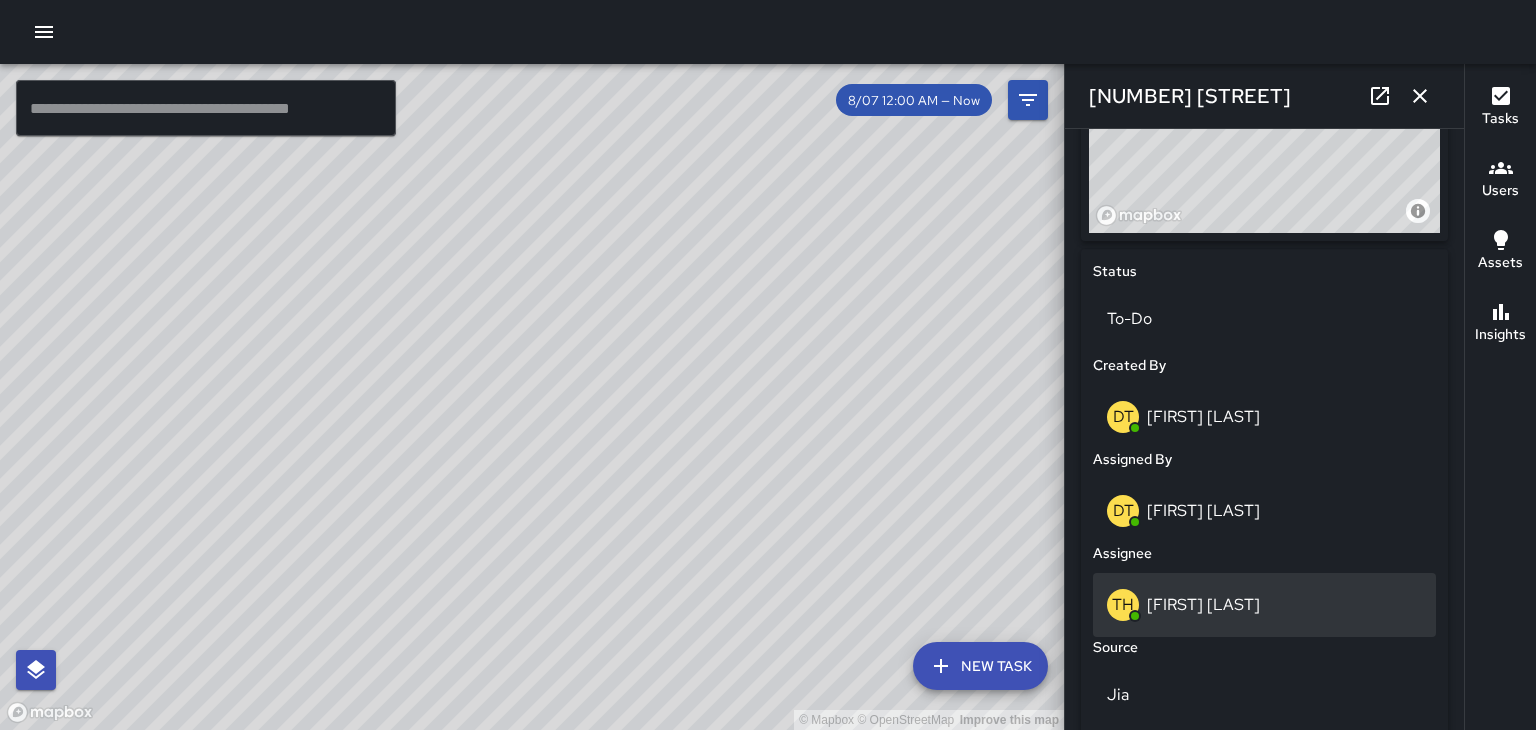 click on "[FIRST] [LAST]" at bounding box center [1203, 604] 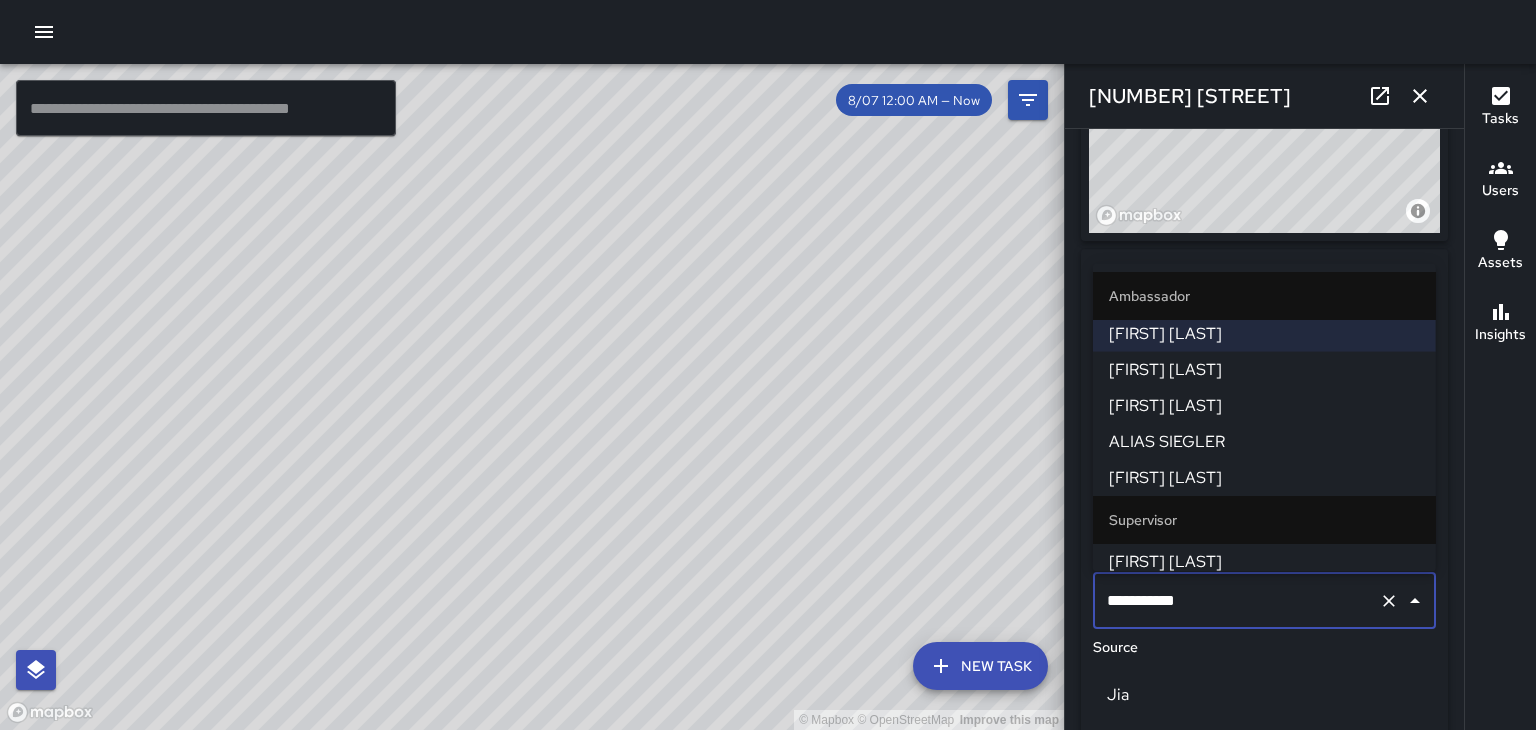 scroll, scrollTop: 0, scrollLeft: 0, axis: both 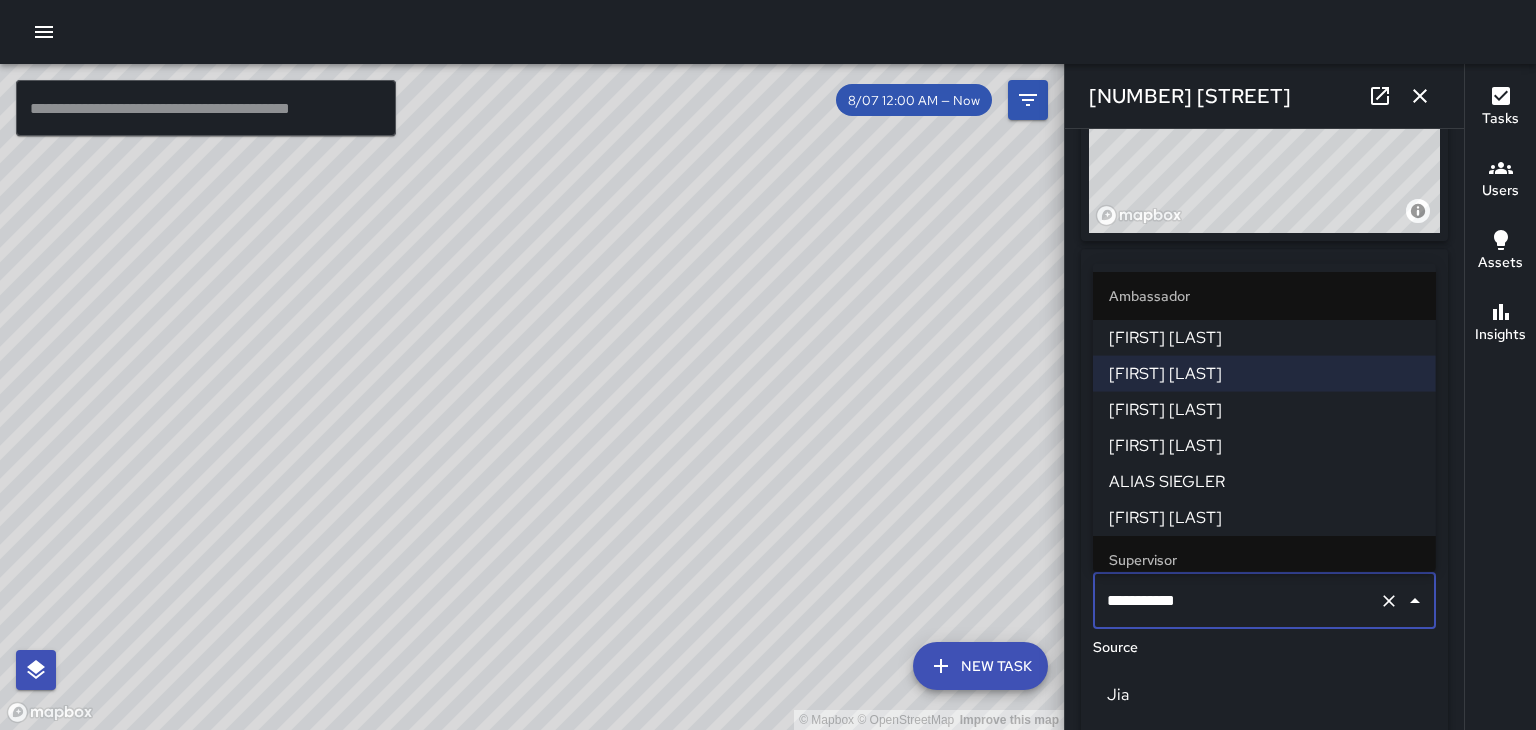 click on "[FIRST] [LAST]" at bounding box center (1264, 446) 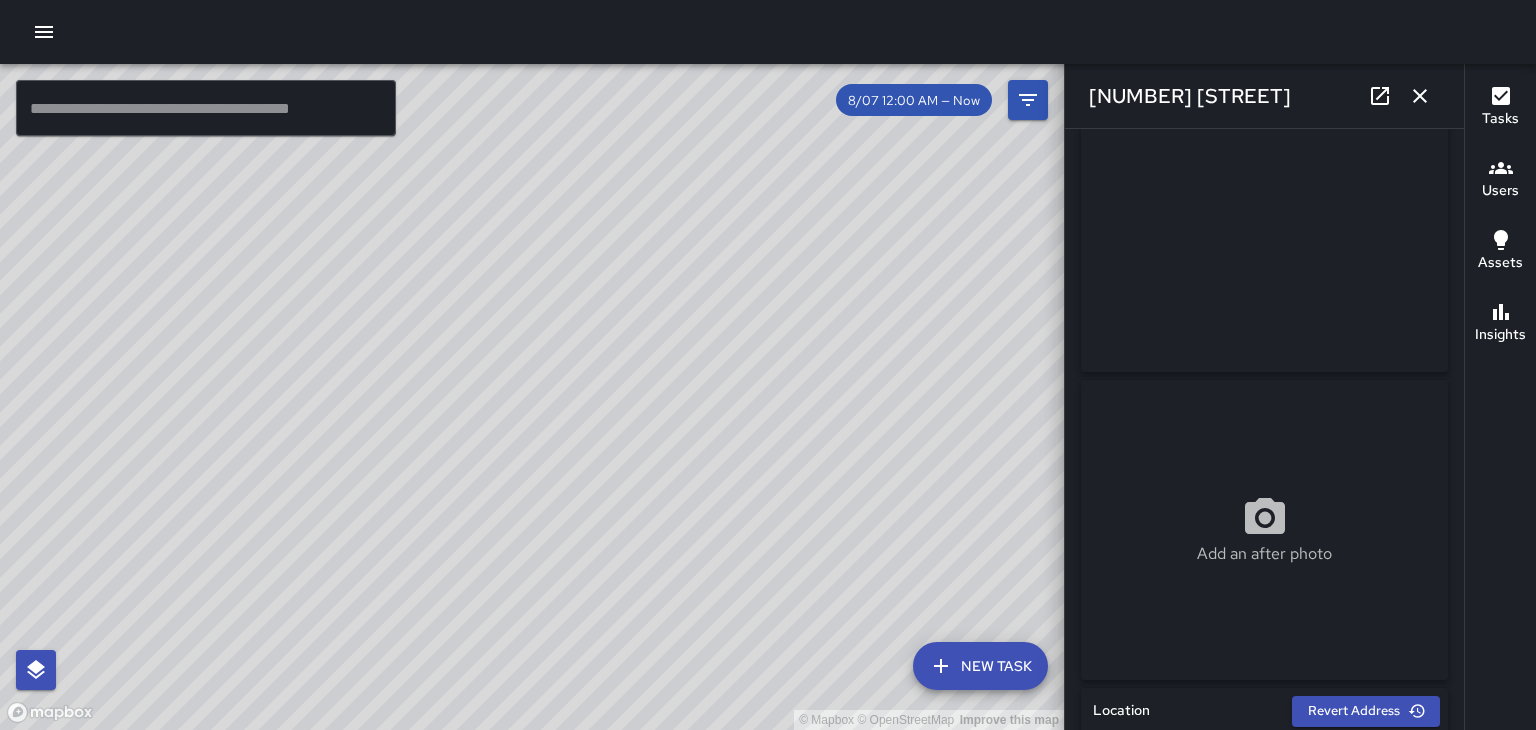 scroll, scrollTop: 60, scrollLeft: 0, axis: vertical 